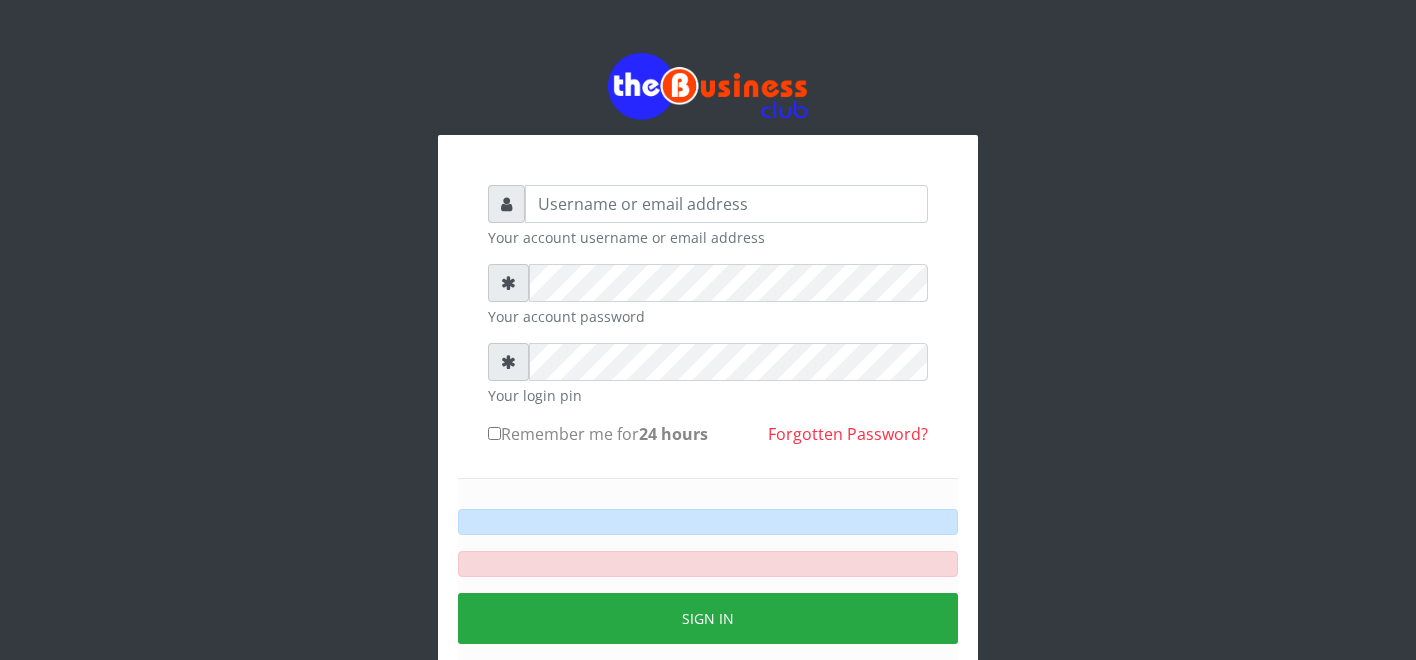 scroll, scrollTop: 0, scrollLeft: 0, axis: both 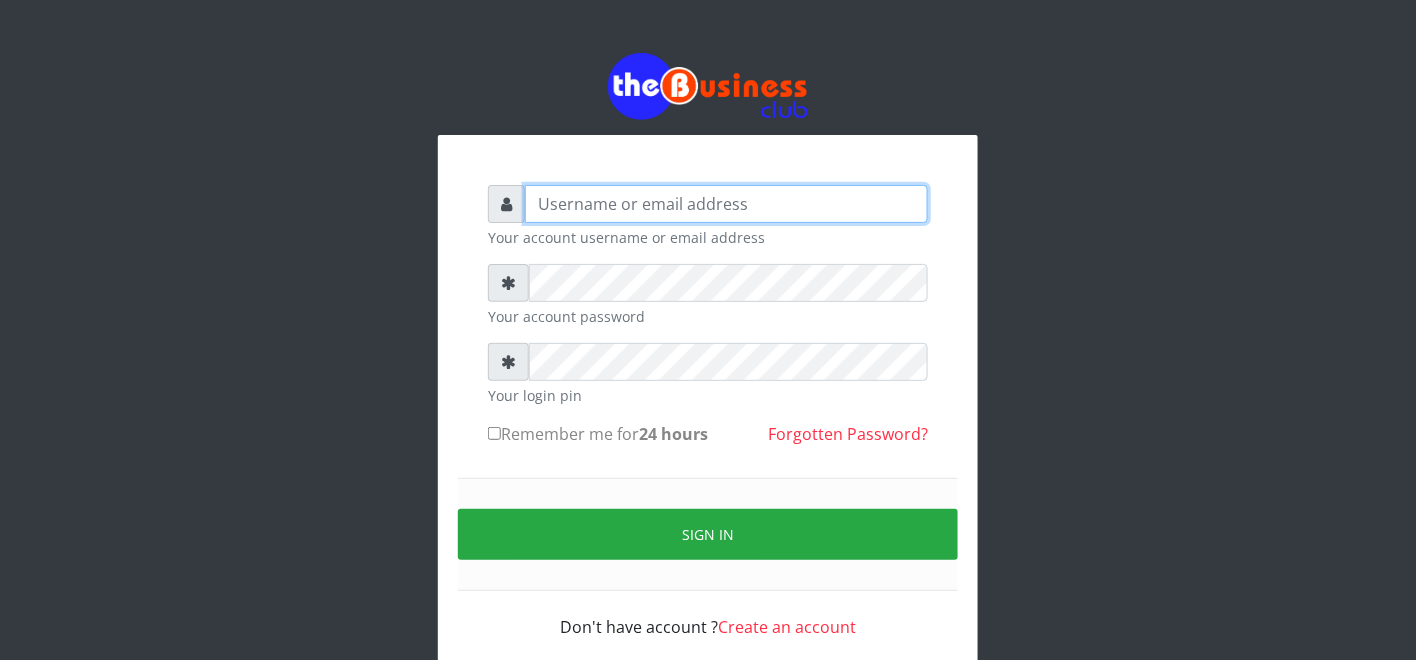 click at bounding box center [726, 204] 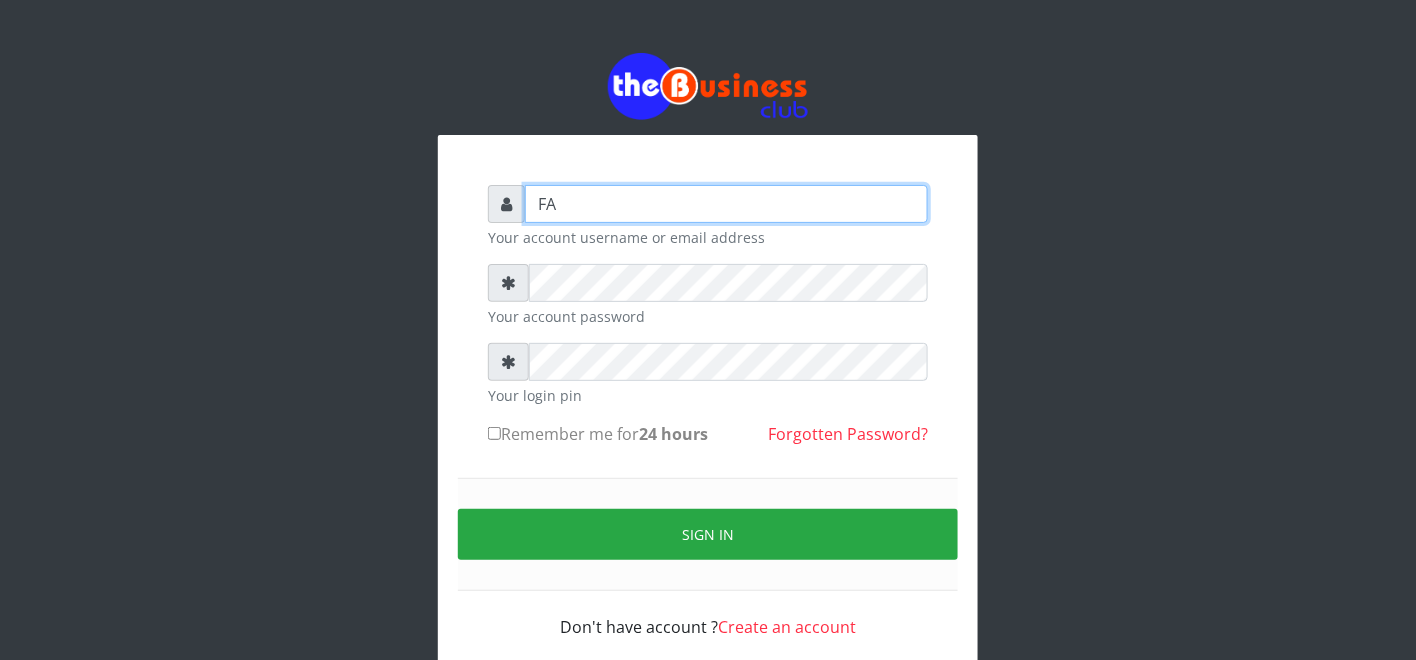type on "F" 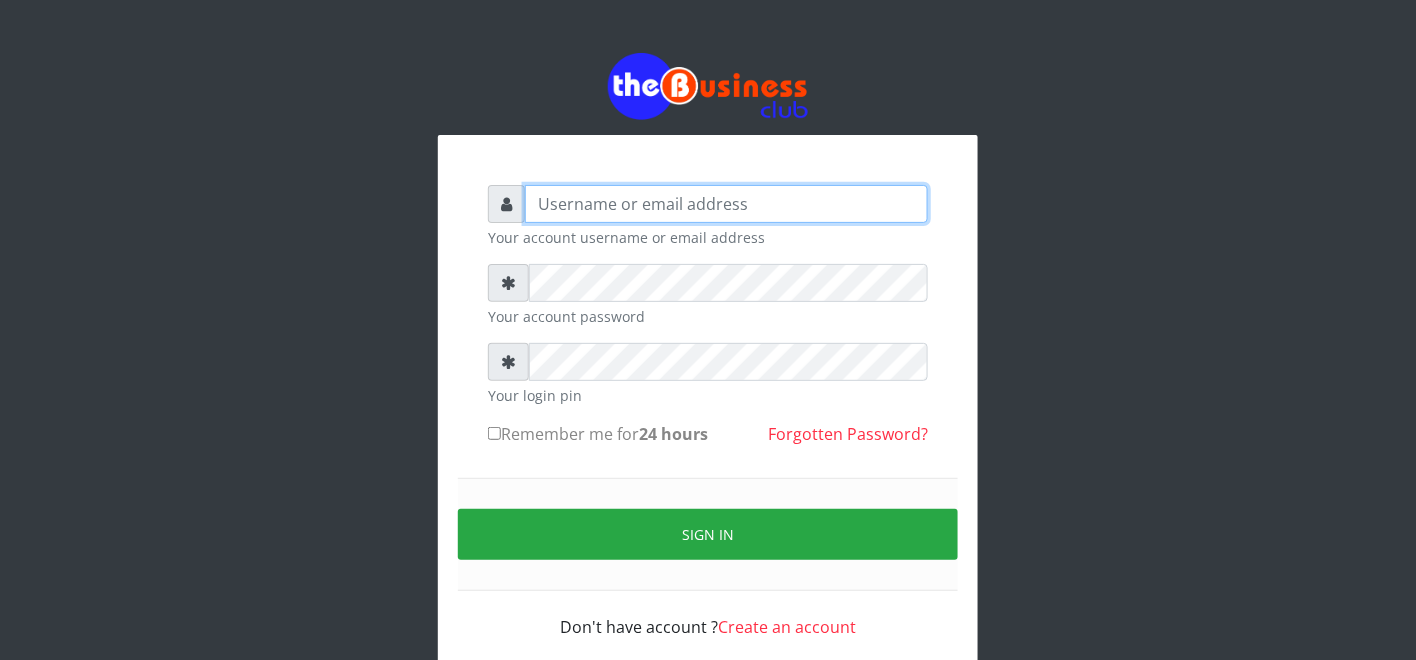 click at bounding box center (726, 204) 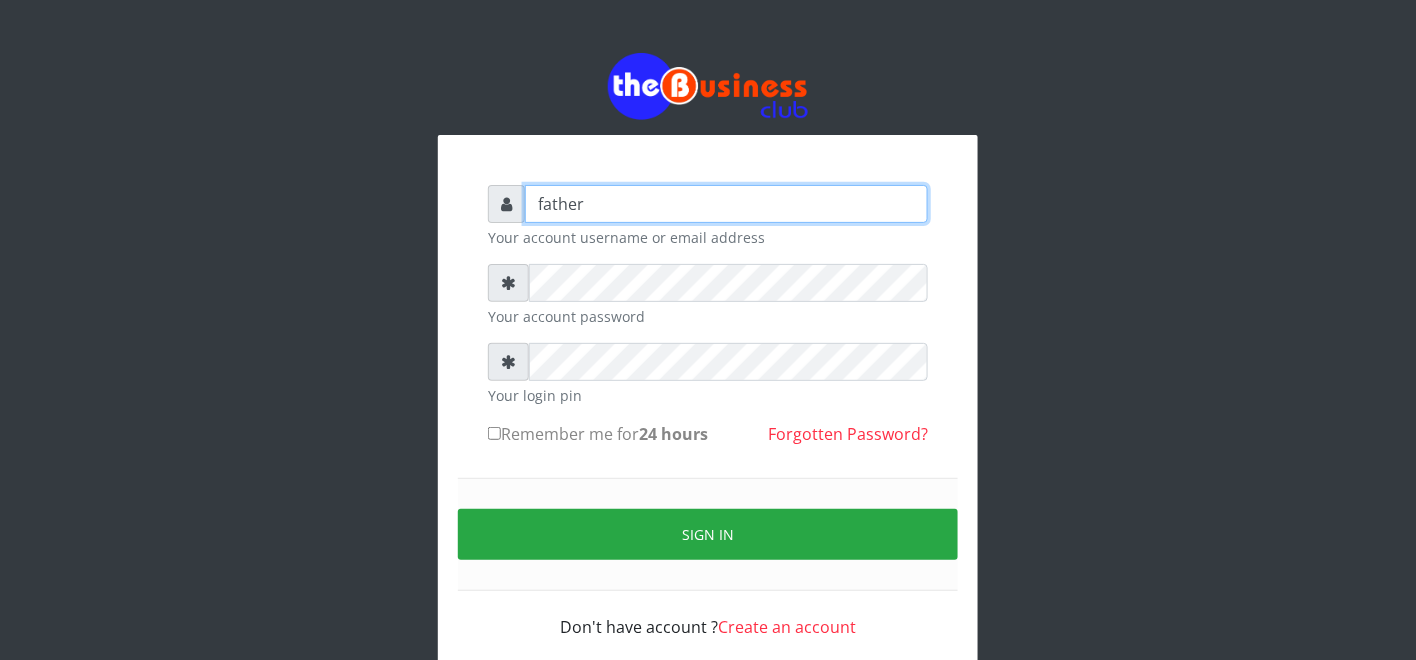 type on "father" 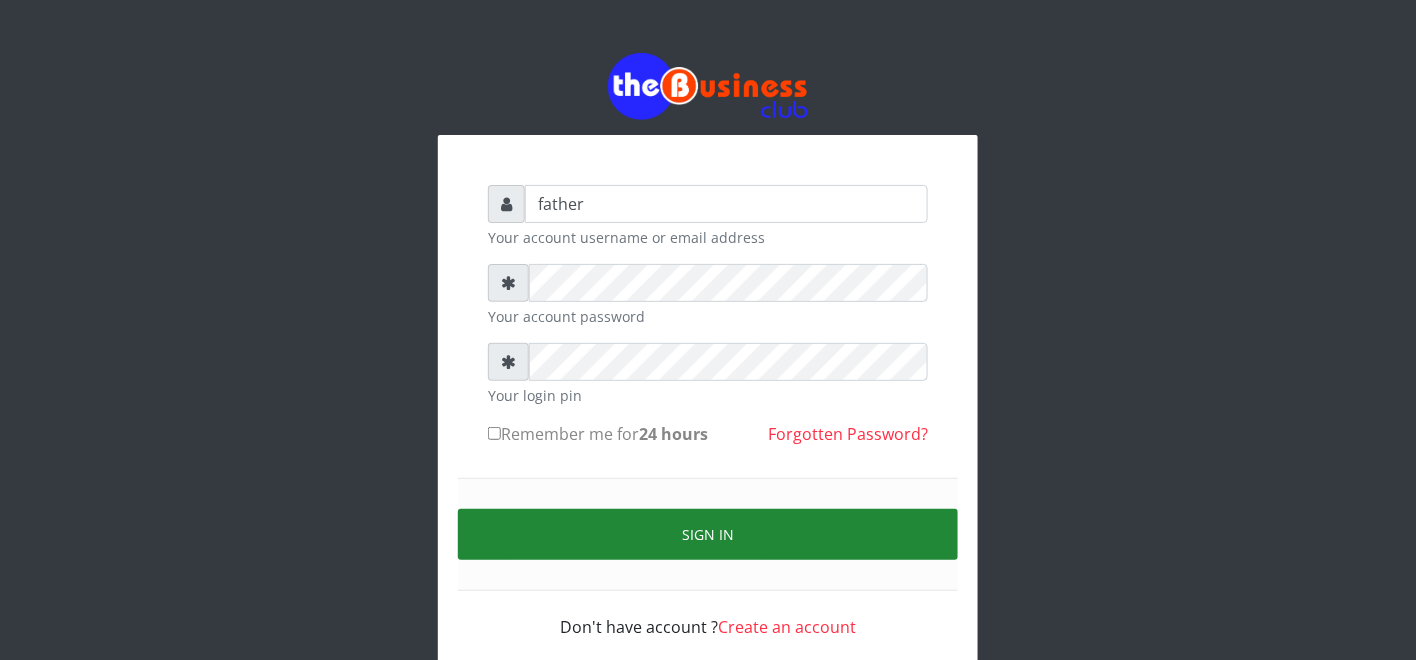 click on "Sign in" at bounding box center [708, 534] 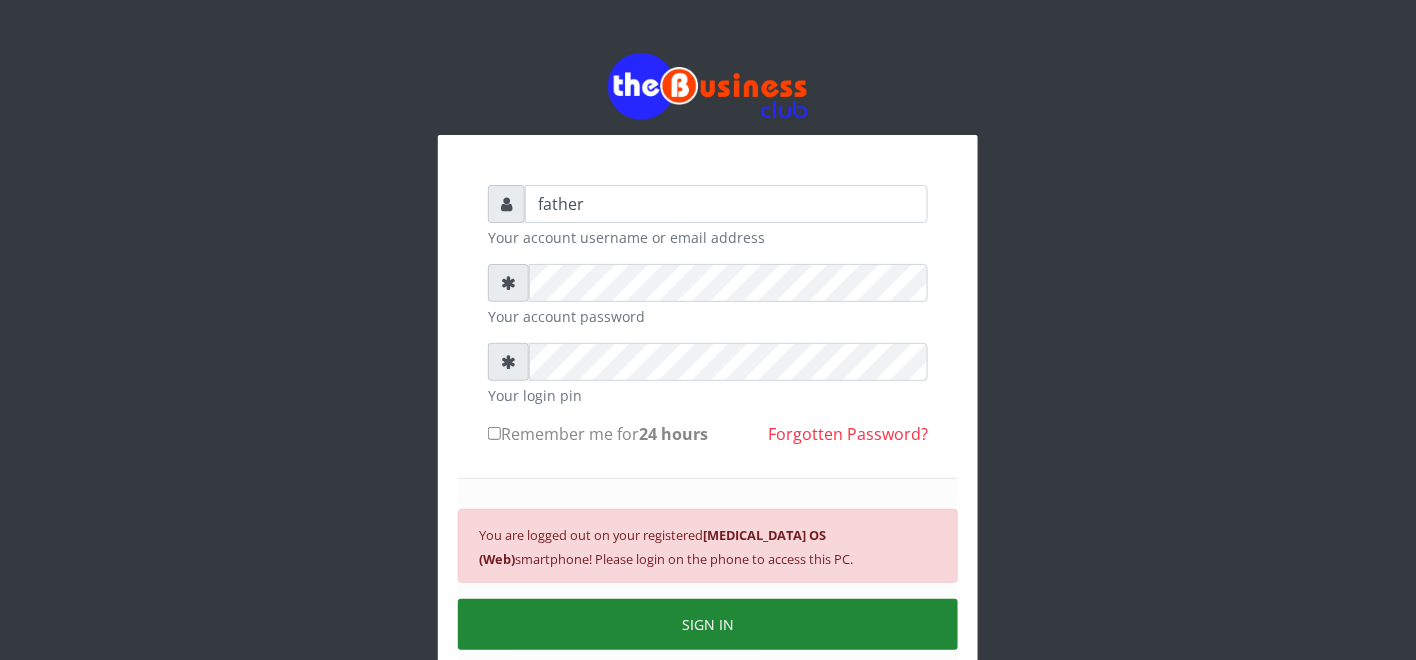 click on "SIGN IN" at bounding box center (708, 624) 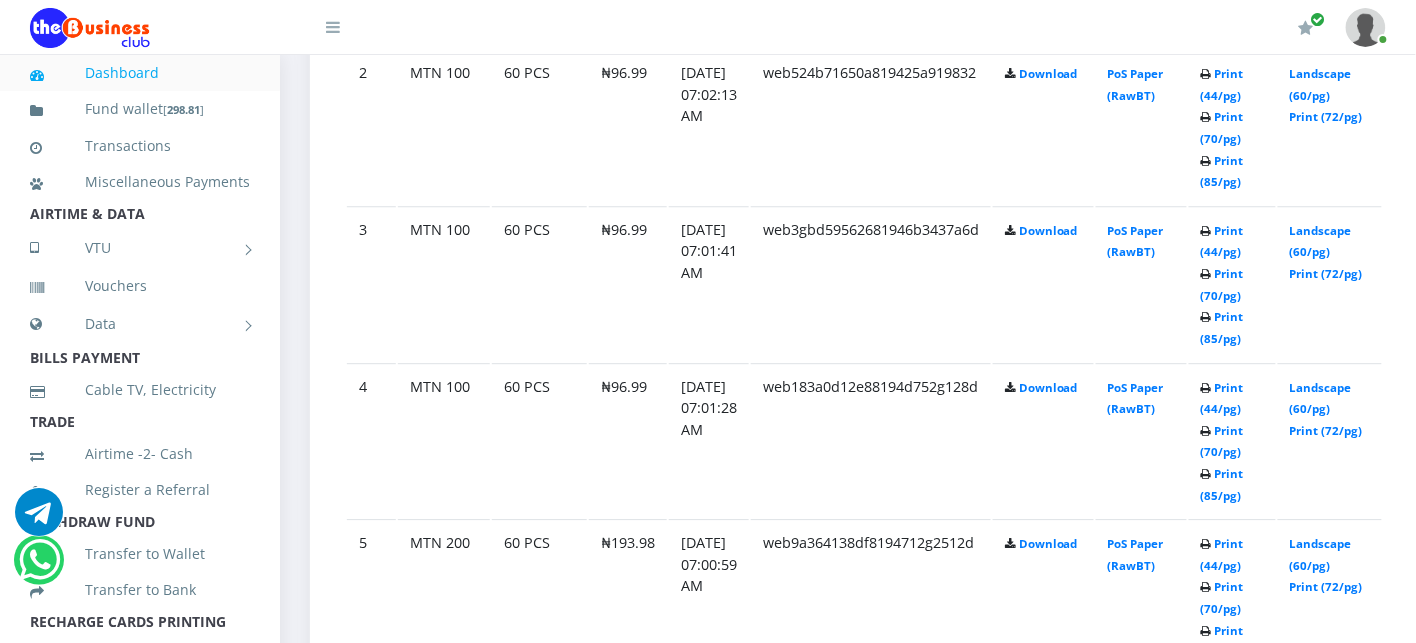 scroll, scrollTop: 1377, scrollLeft: 0, axis: vertical 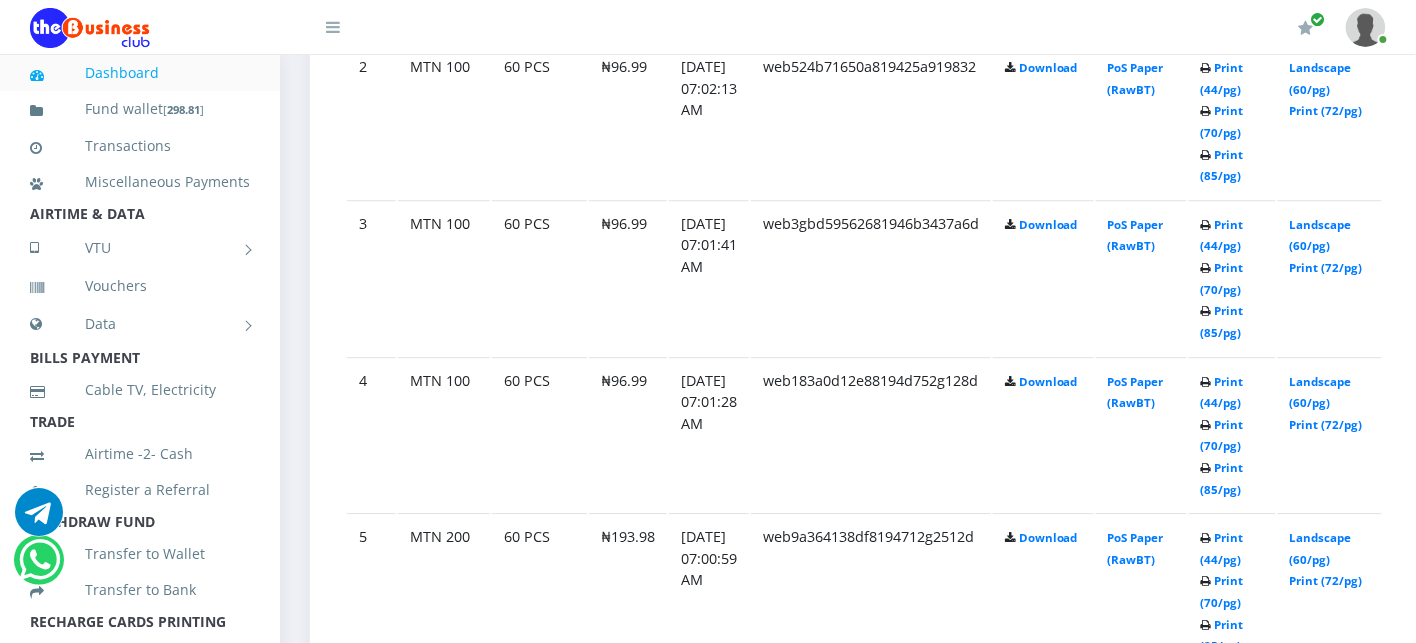 click on "VTU" at bounding box center [140, 248] 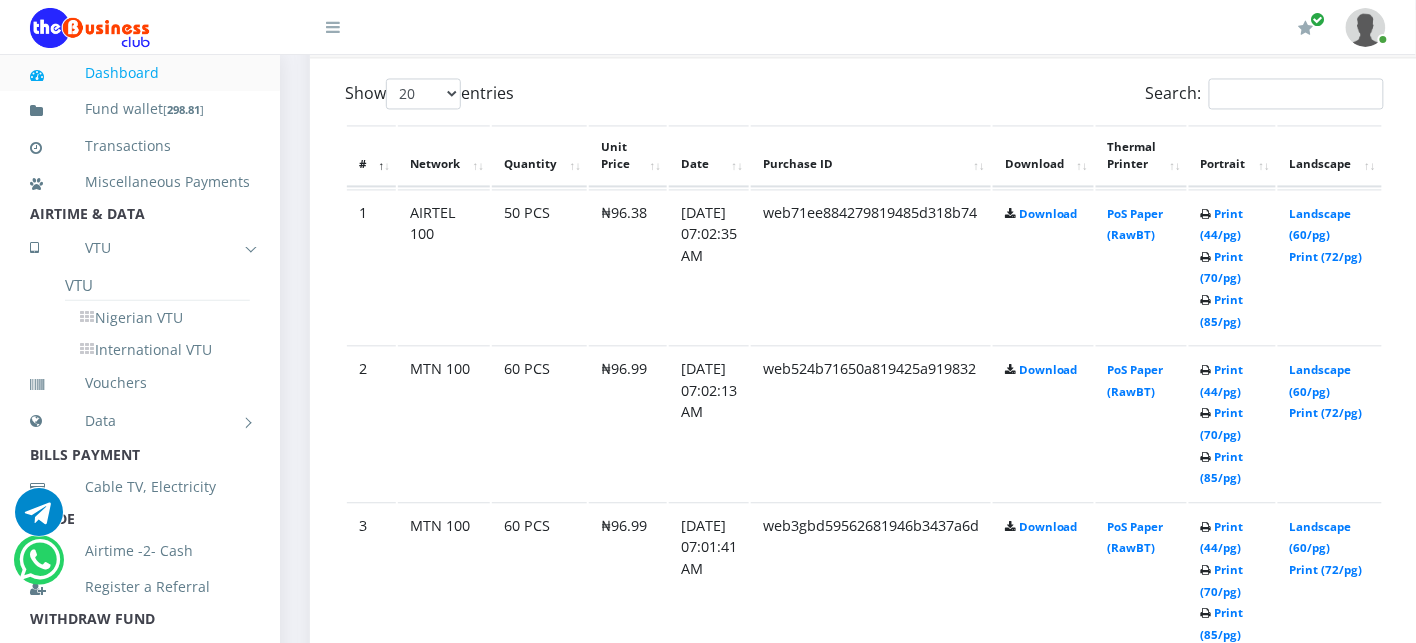 scroll, scrollTop: 1066, scrollLeft: 0, axis: vertical 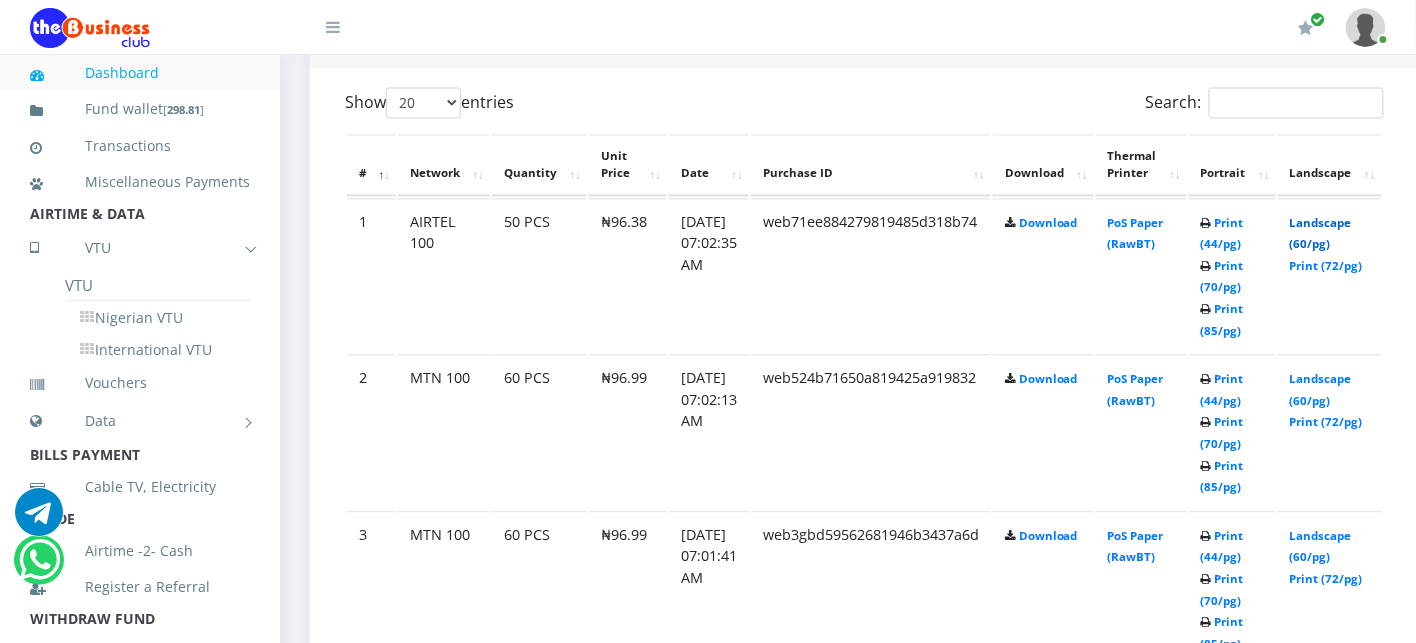 click on "Landscape (60/pg)" at bounding box center (1321, 233) 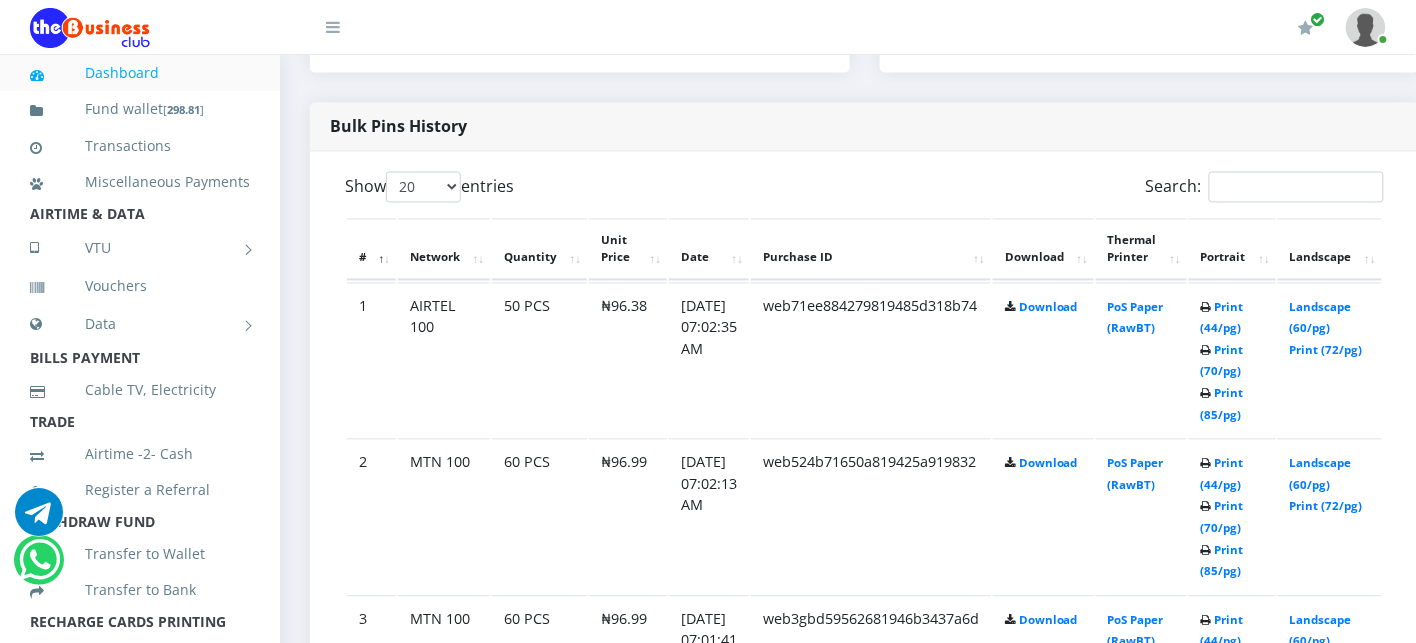 scroll, scrollTop: 0, scrollLeft: 0, axis: both 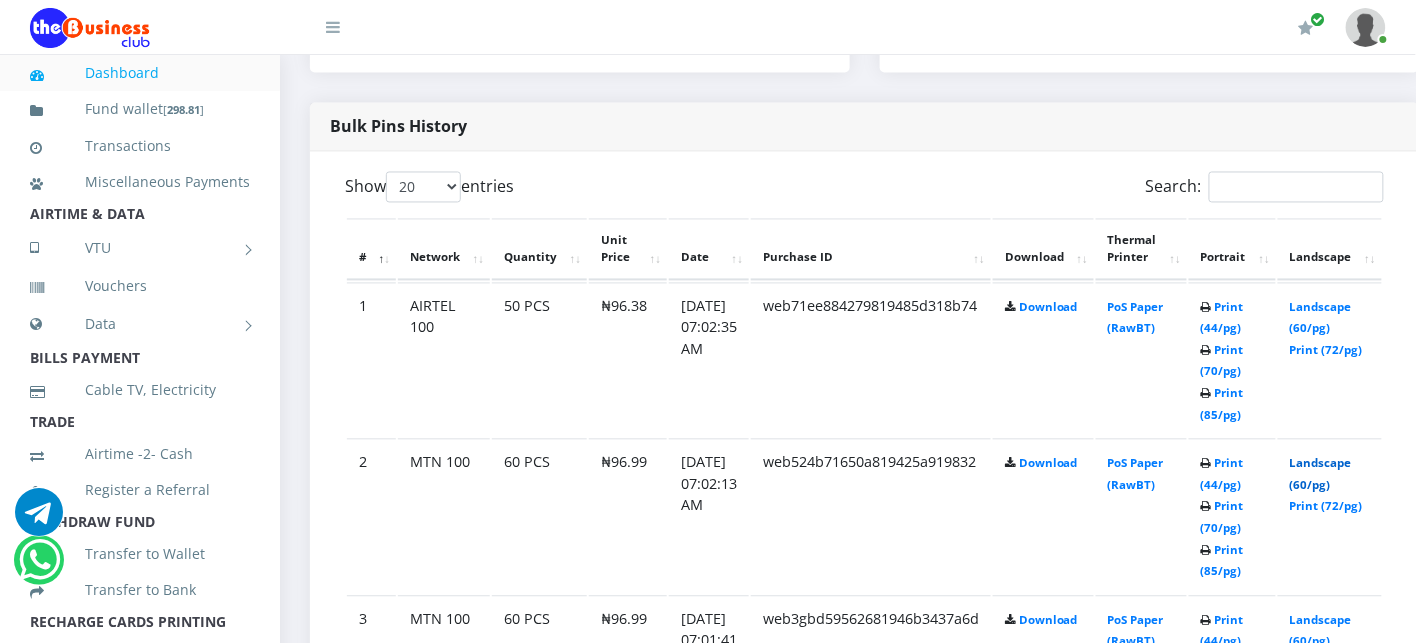 click on "Landscape (60/pg)" at bounding box center [1321, 474] 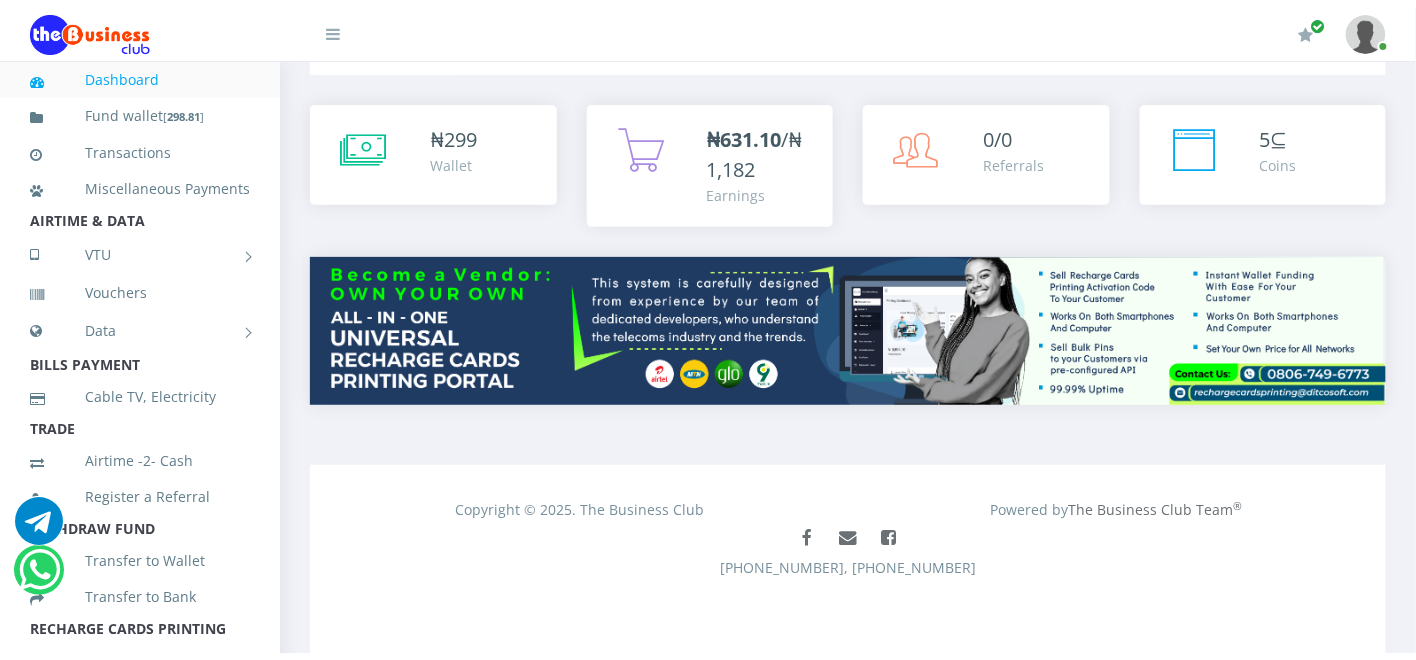scroll, scrollTop: 57, scrollLeft: 0, axis: vertical 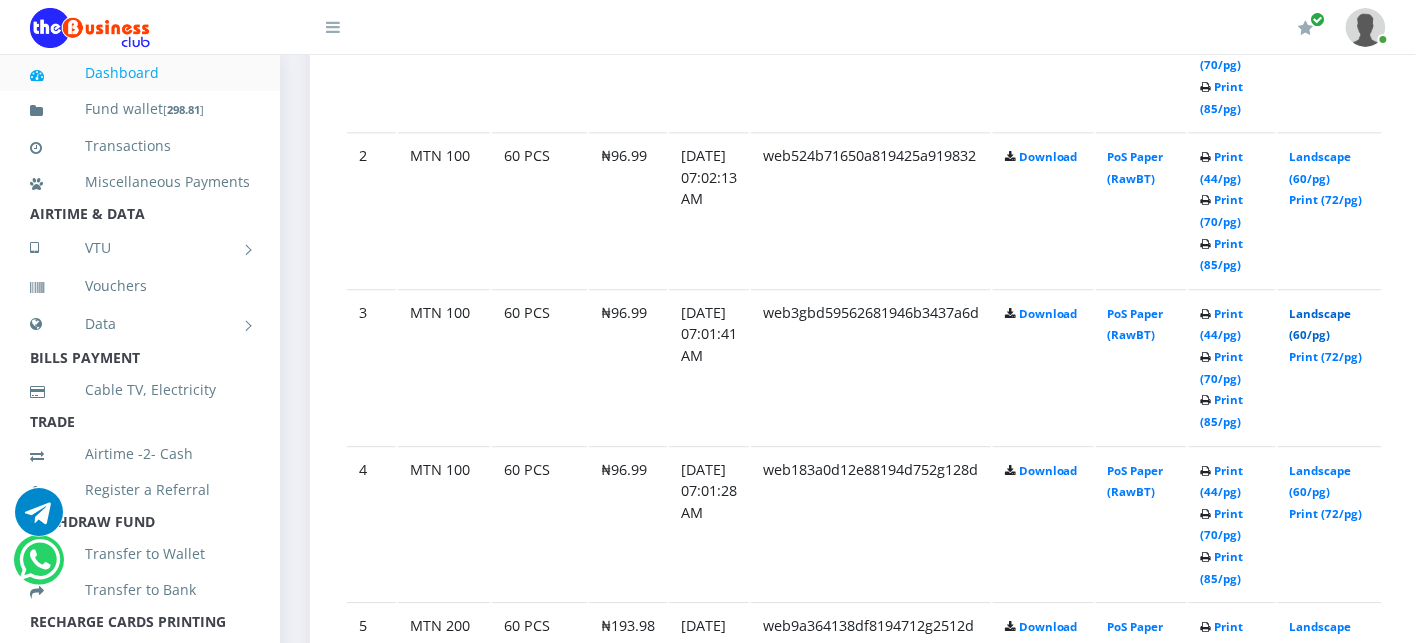 click on "Landscape (60/pg)" at bounding box center [1321, 324] 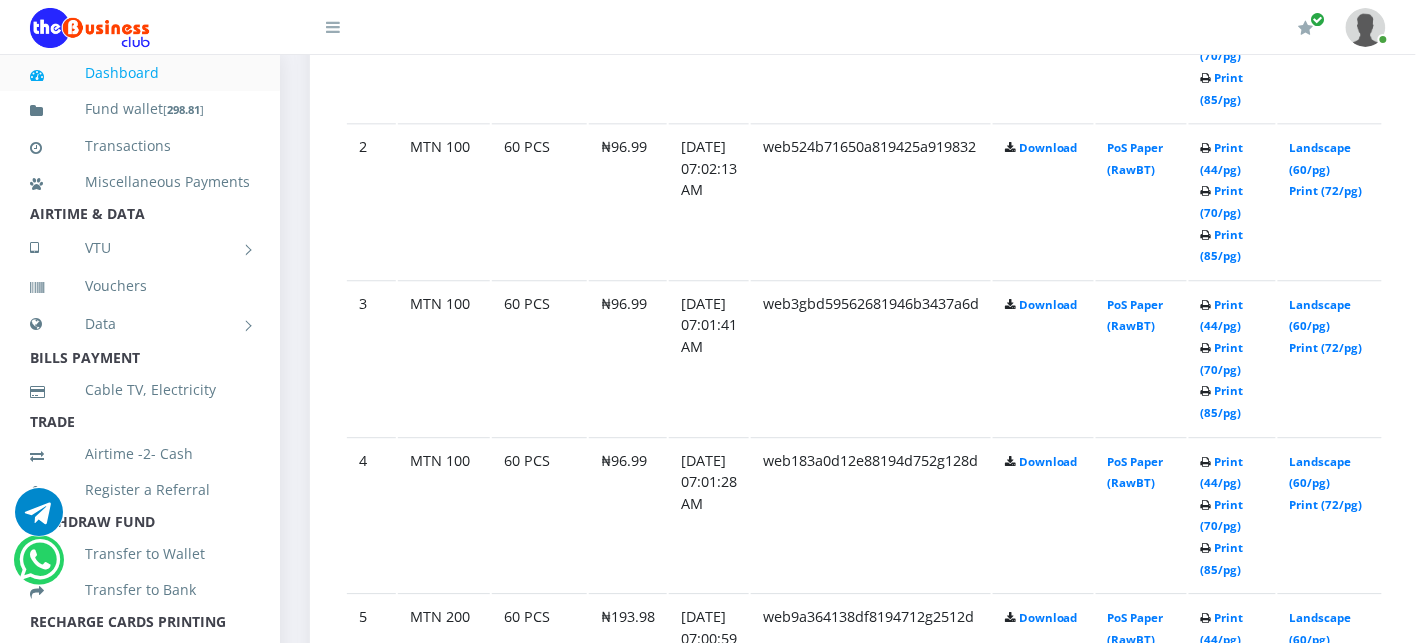 scroll, scrollTop: 1298, scrollLeft: 0, axis: vertical 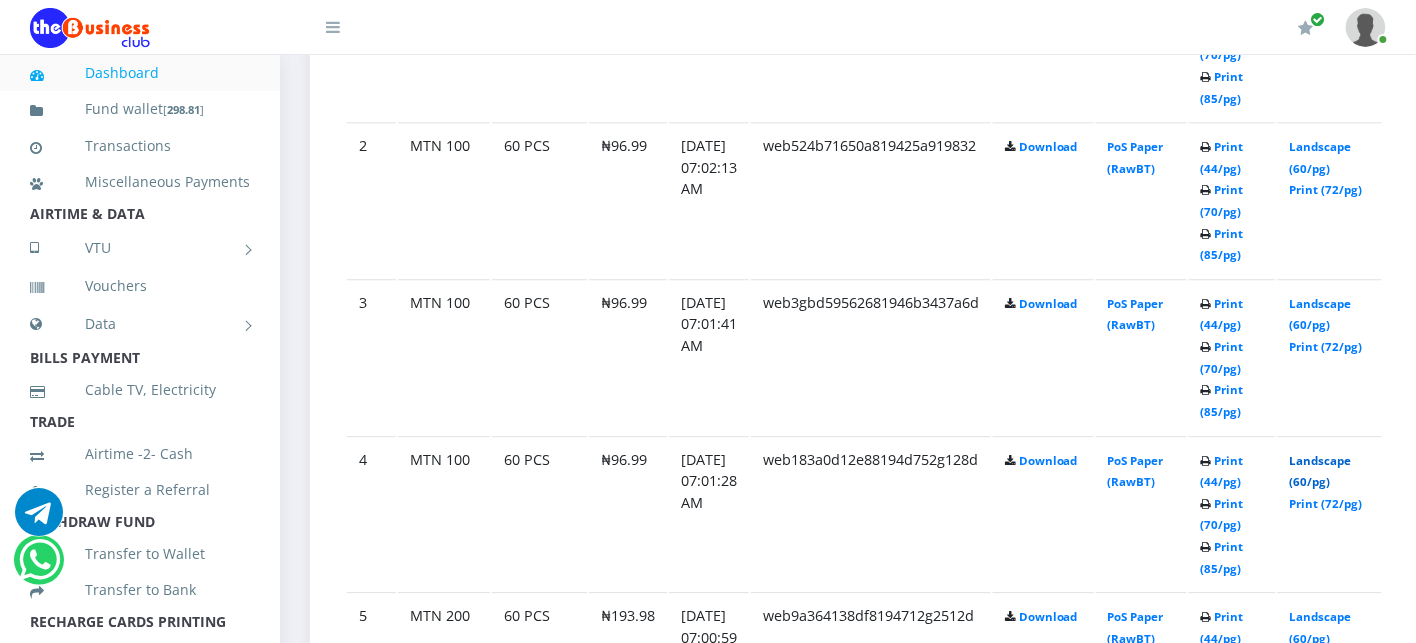 click on "Landscape (60/pg)" at bounding box center [1321, 471] 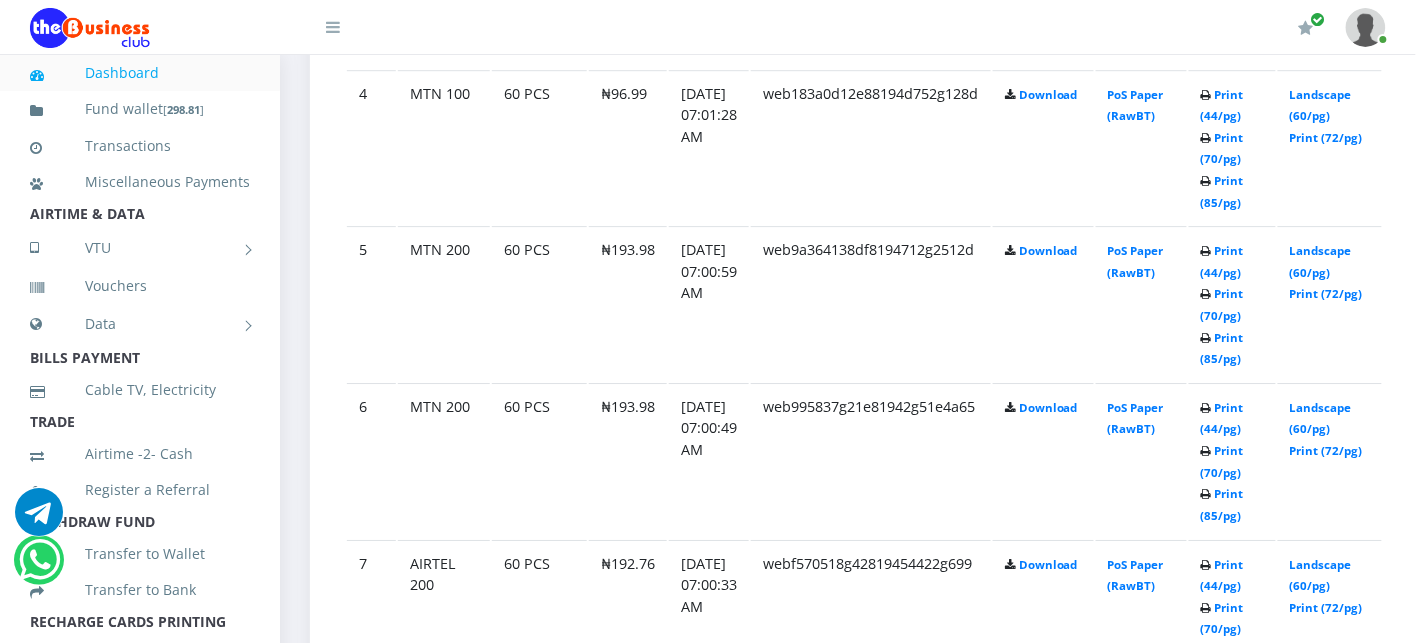 scroll, scrollTop: 0, scrollLeft: 0, axis: both 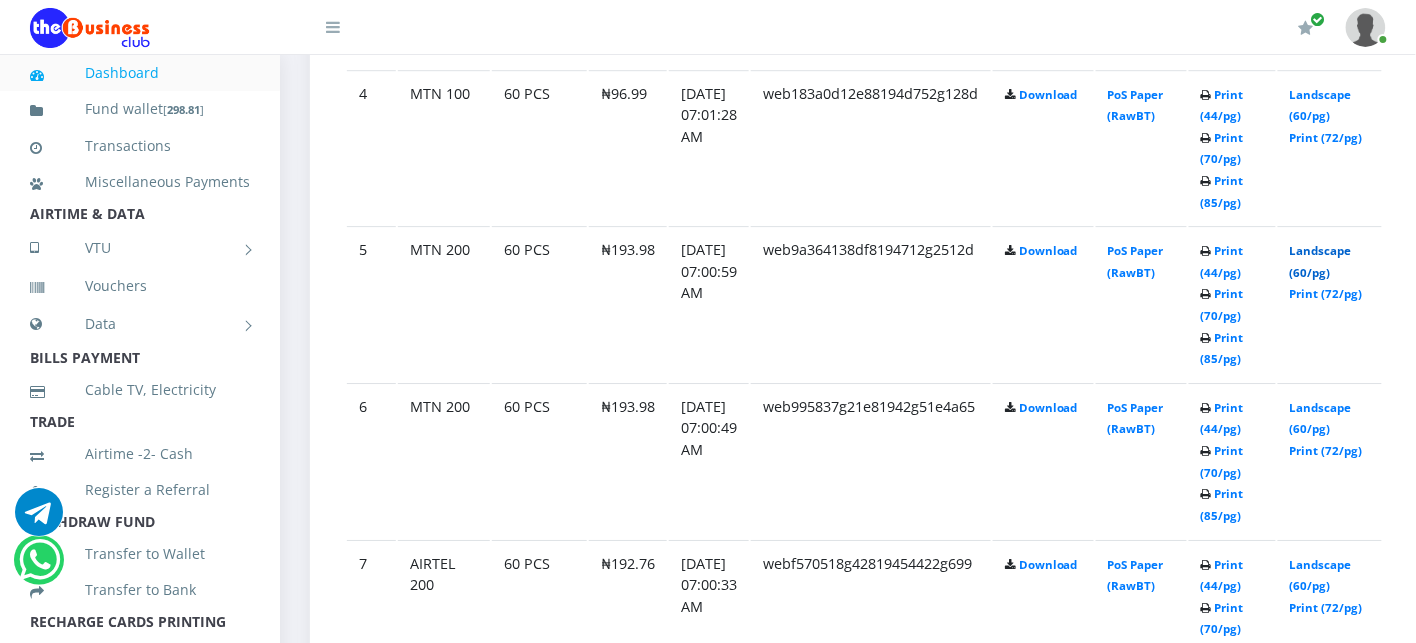 click on "Landscape (60/pg)" at bounding box center [1321, 261] 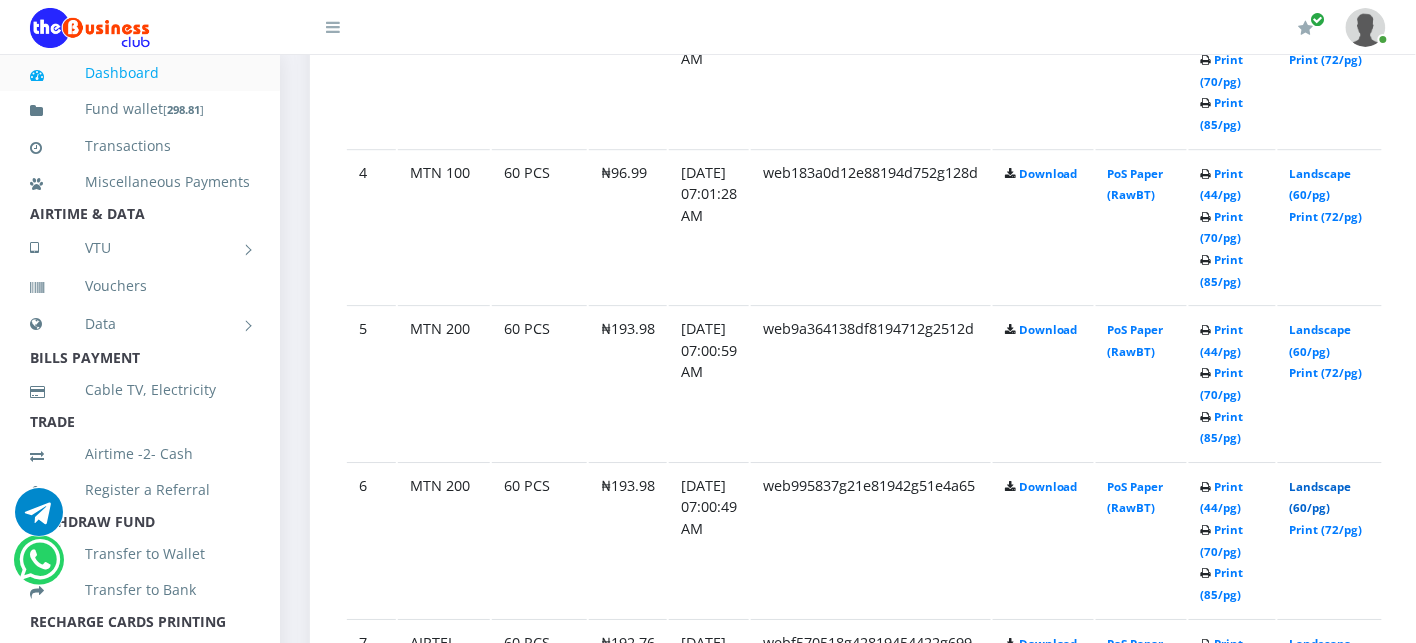 scroll, scrollTop: 1664, scrollLeft: 0, axis: vertical 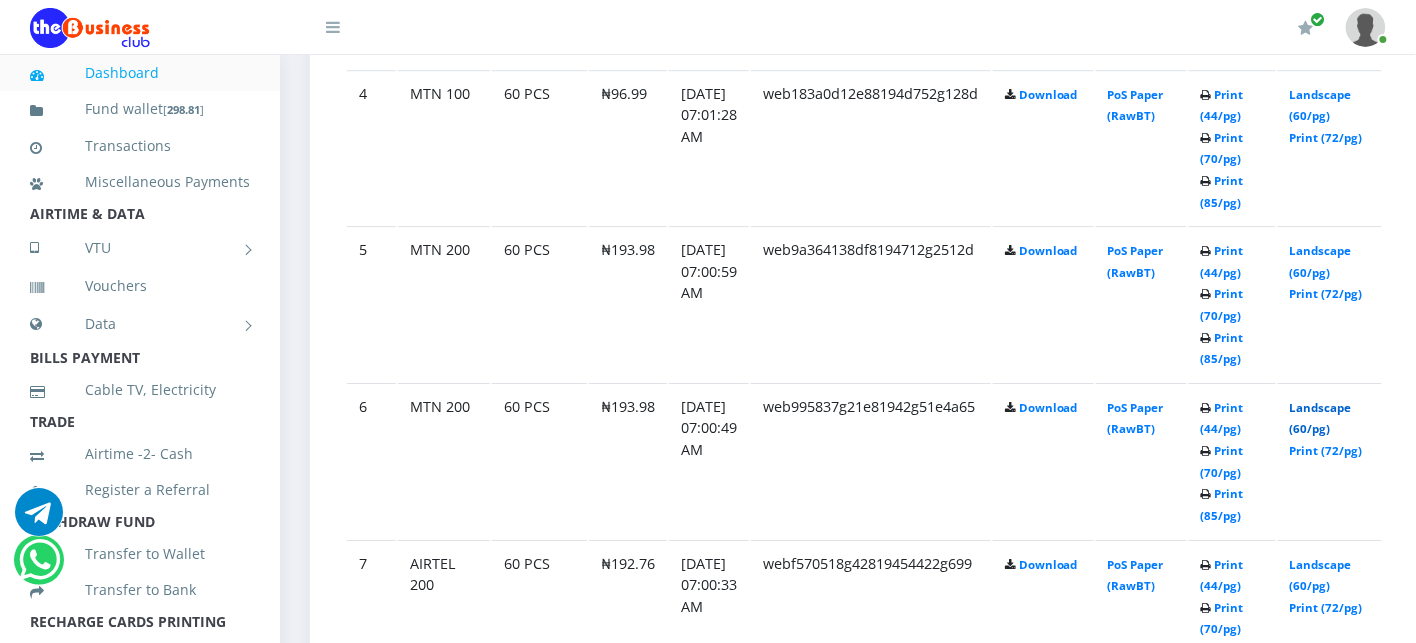 click on "Landscape (60/pg)" at bounding box center (1321, 418) 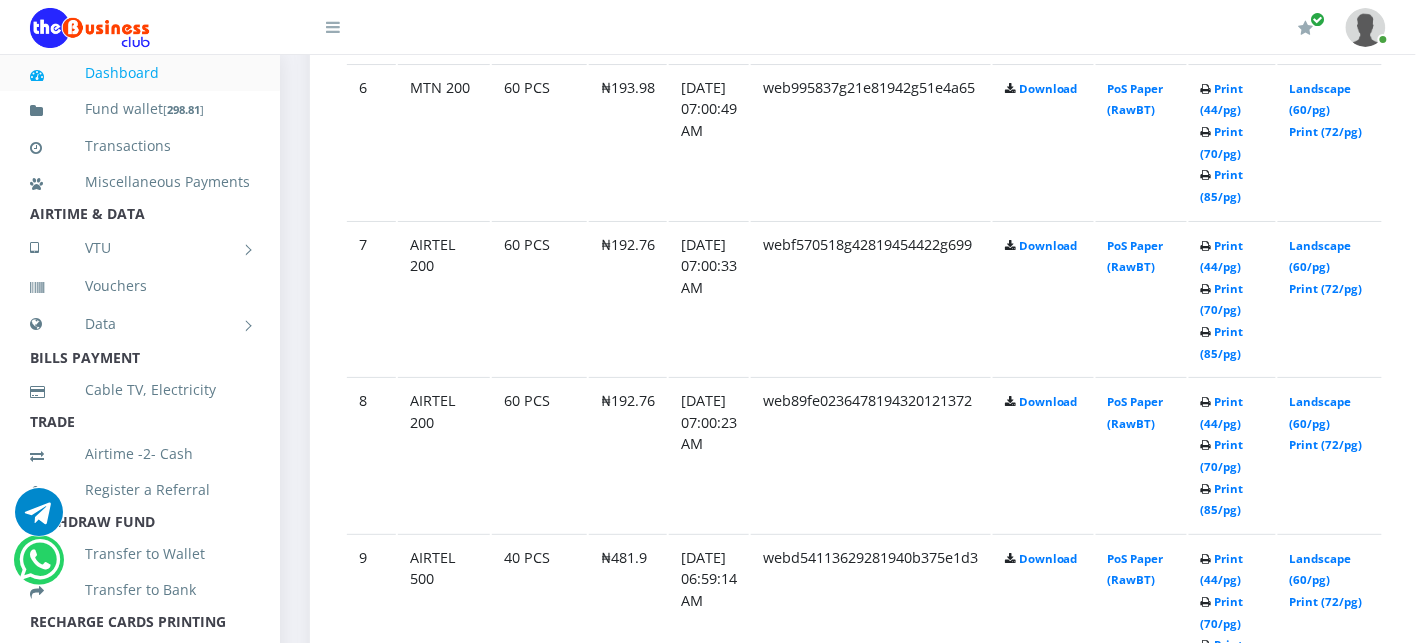 scroll, scrollTop: 1975, scrollLeft: 0, axis: vertical 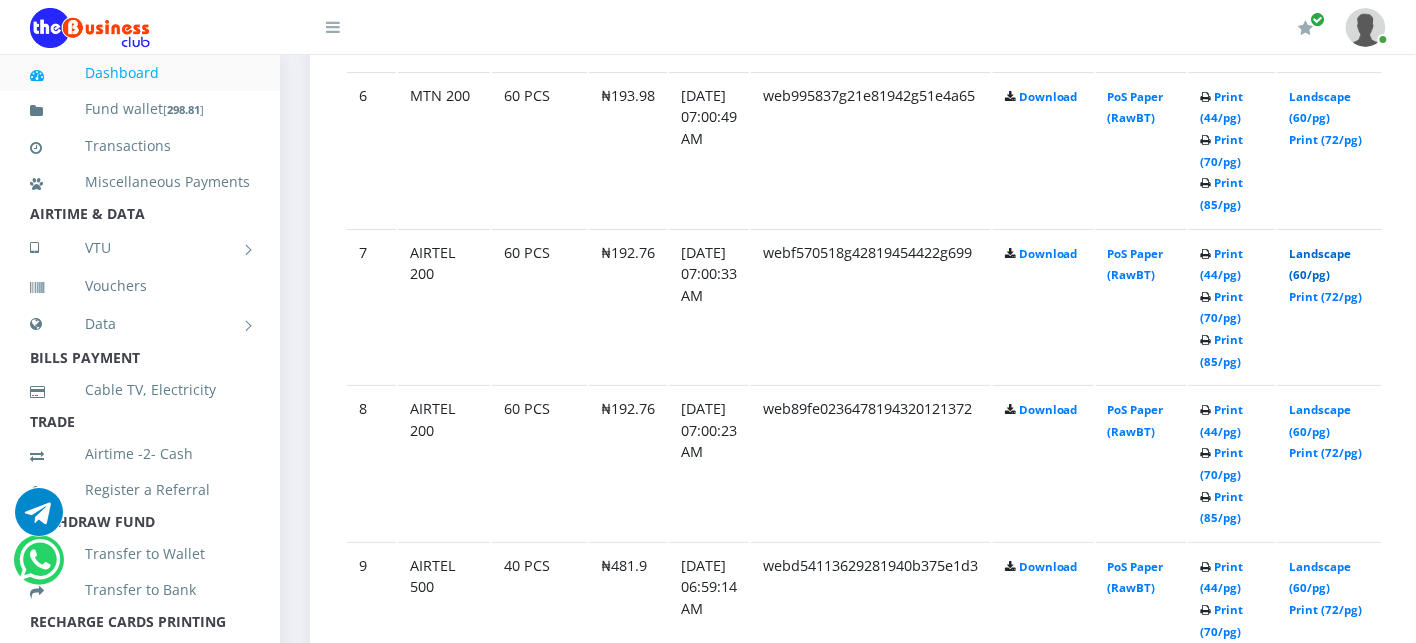 click on "Landscape (60/pg)" at bounding box center (1321, 264) 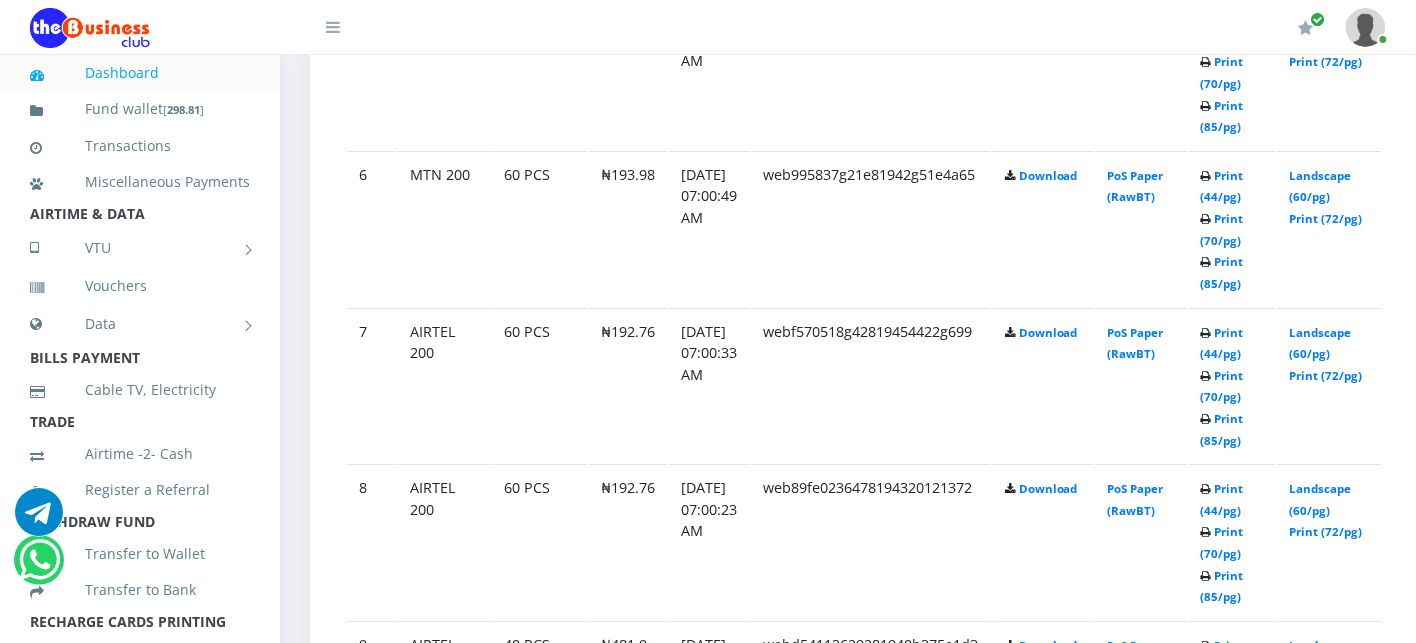 scroll, scrollTop: 0, scrollLeft: 0, axis: both 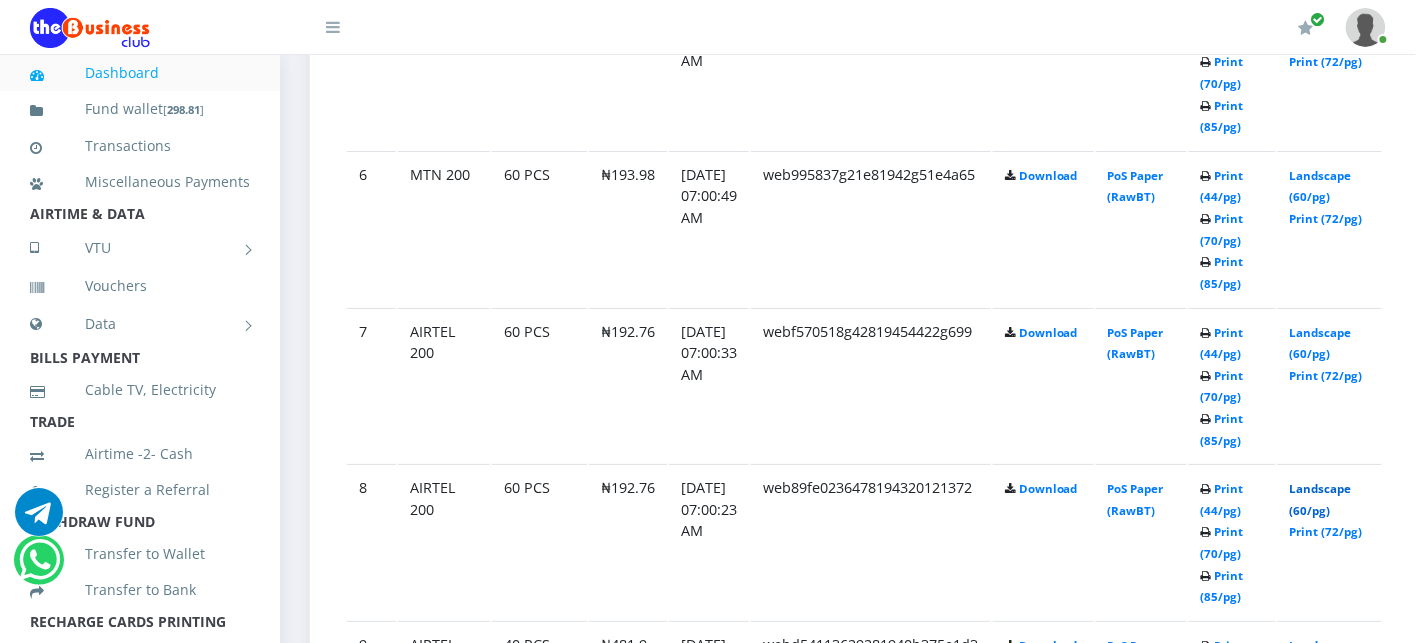 click on "Landscape (60/pg)" at bounding box center [1321, 499] 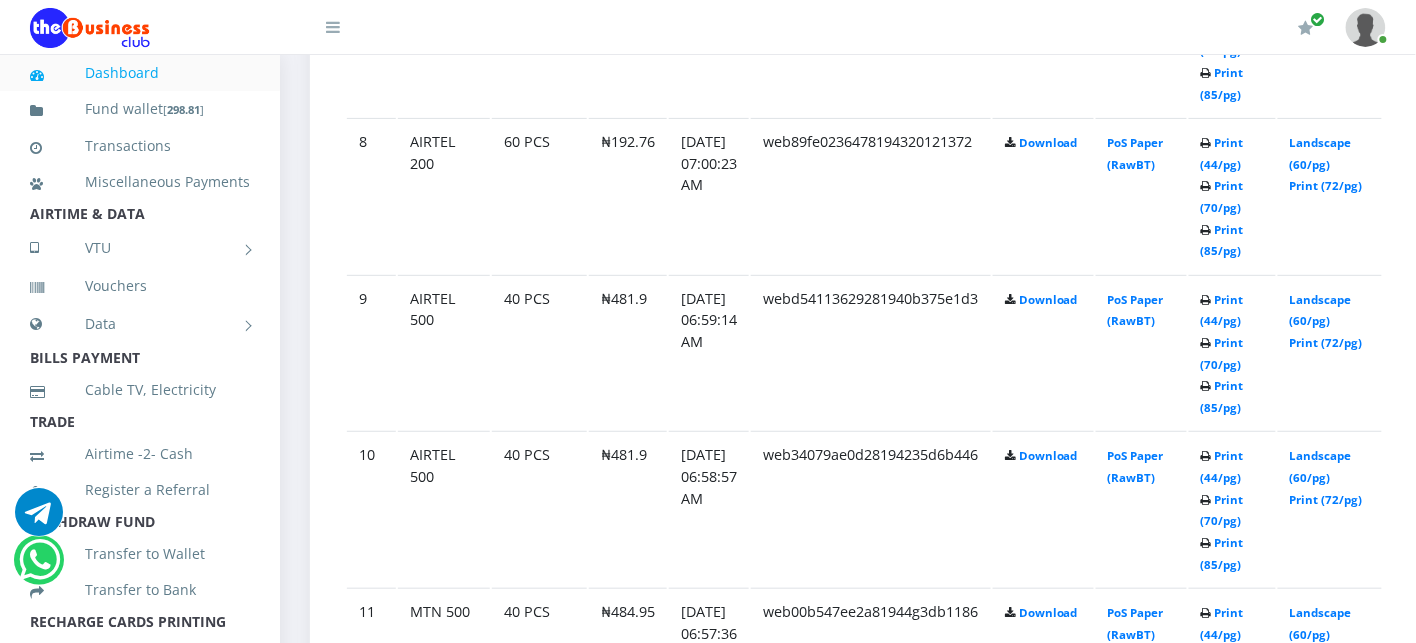 scroll, scrollTop: 2286, scrollLeft: 0, axis: vertical 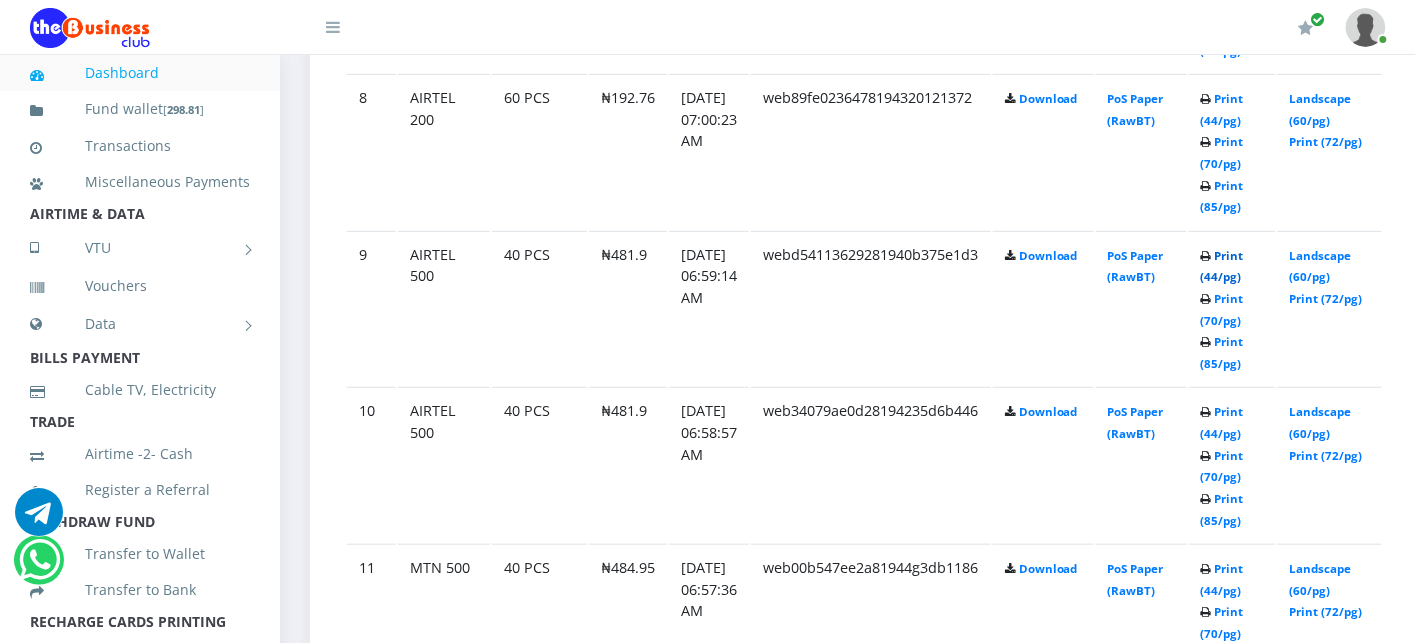 click on "Print (44/pg)" at bounding box center (1222, 266) 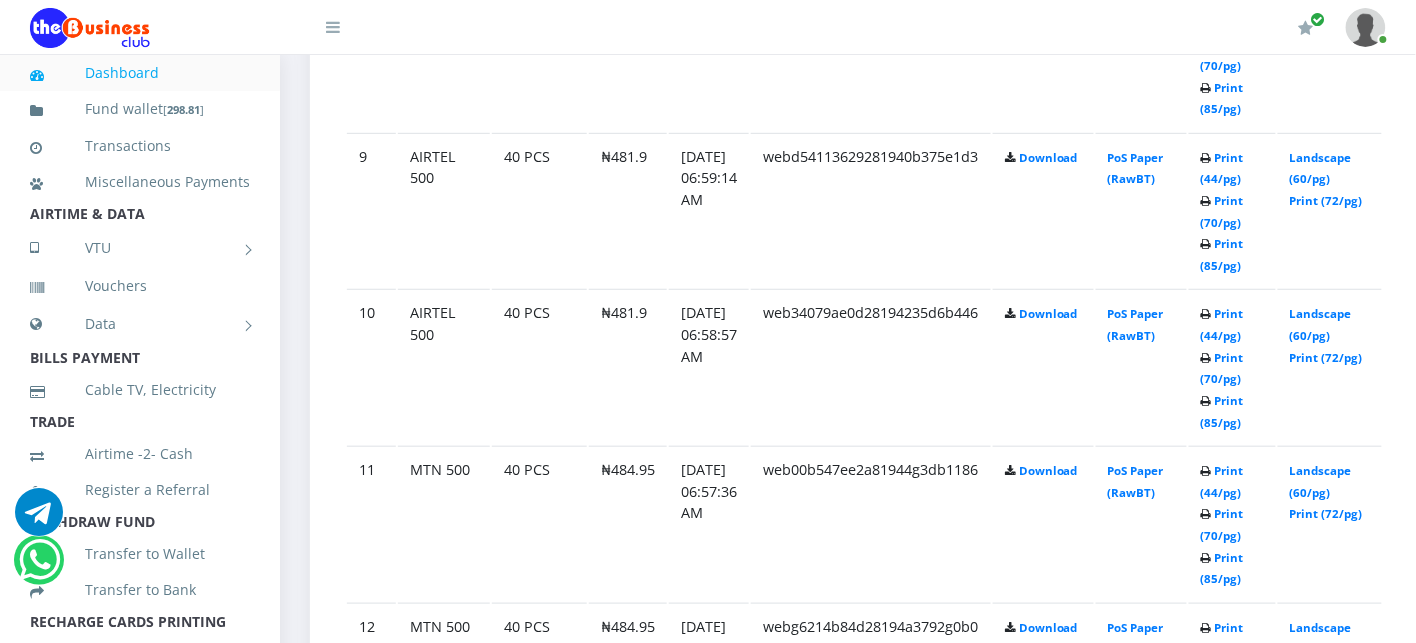 scroll, scrollTop: 2420, scrollLeft: 0, axis: vertical 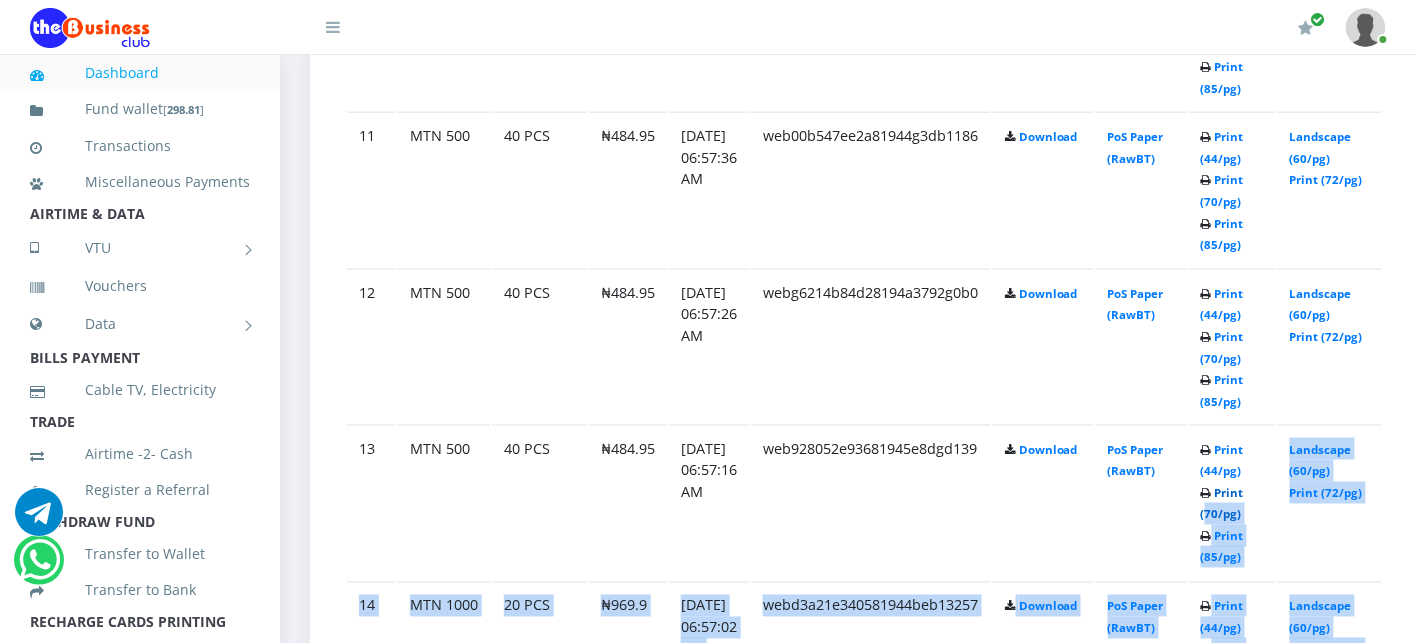 drag, startPoint x: 0, startPoint y: 0, endPoint x: 1445, endPoint y: 593, distance: 1561.9456 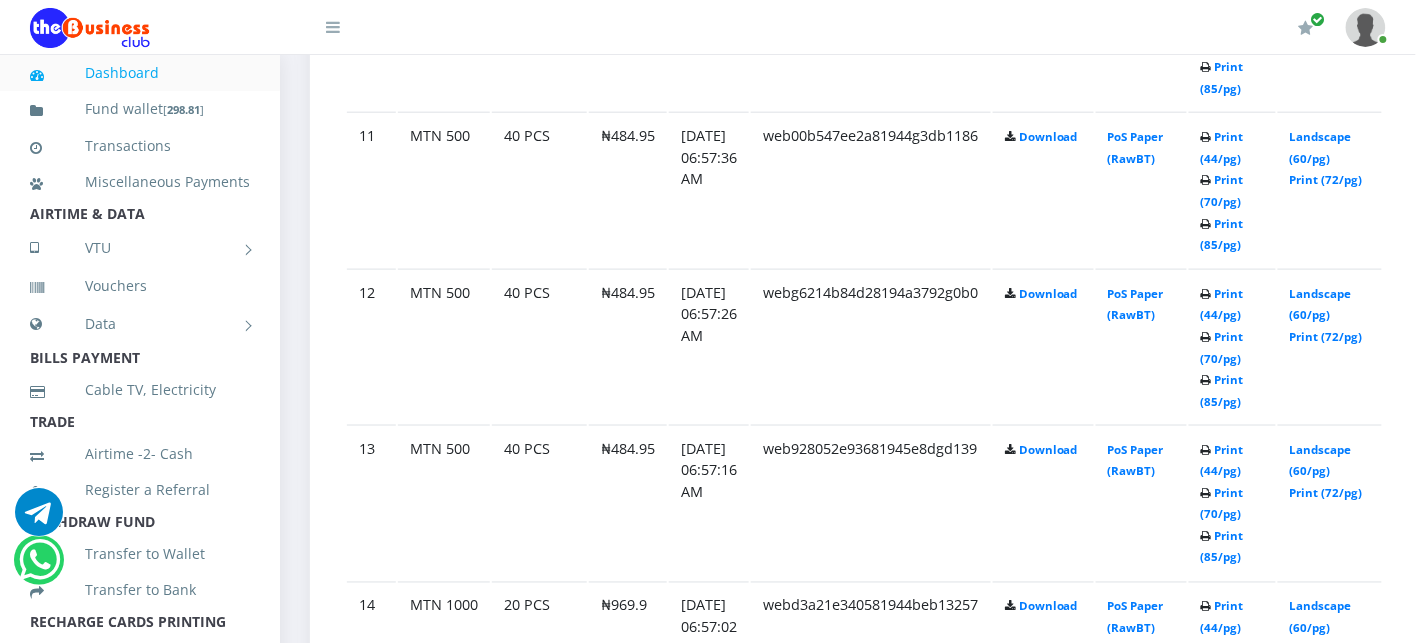 click on "Download" at bounding box center (1043, -1377) 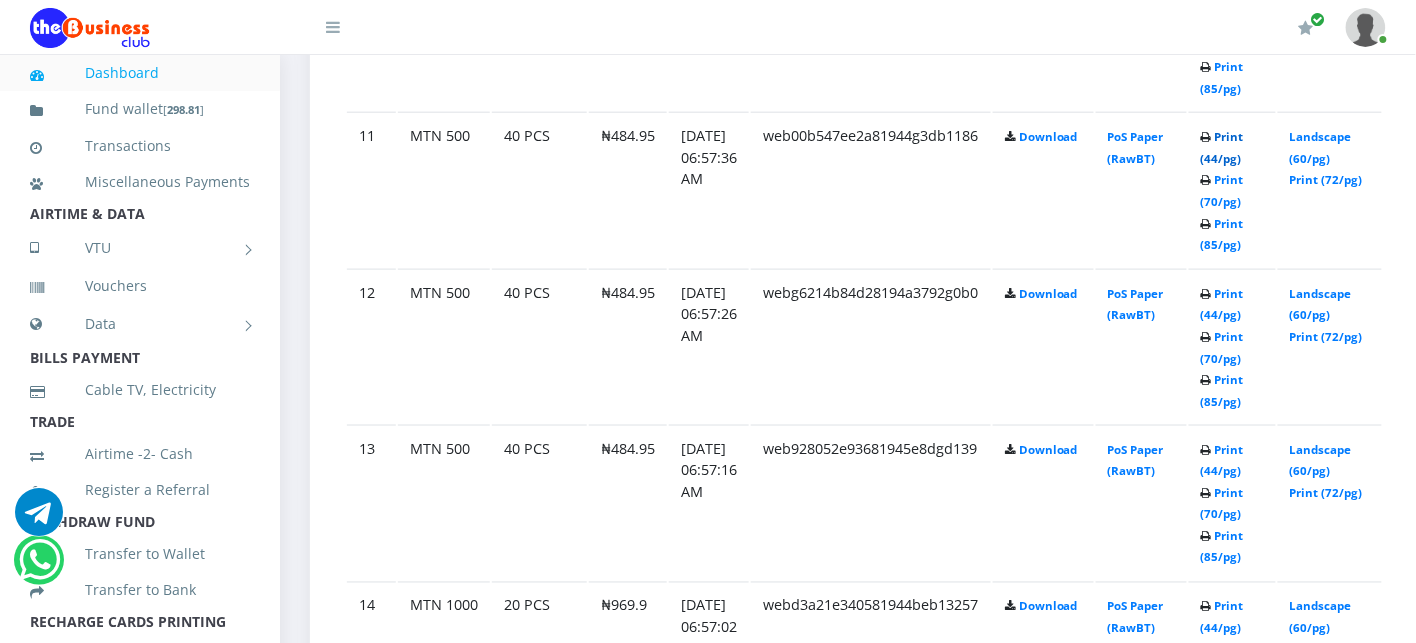 click on "Print (44/pg)" at bounding box center [1222, 147] 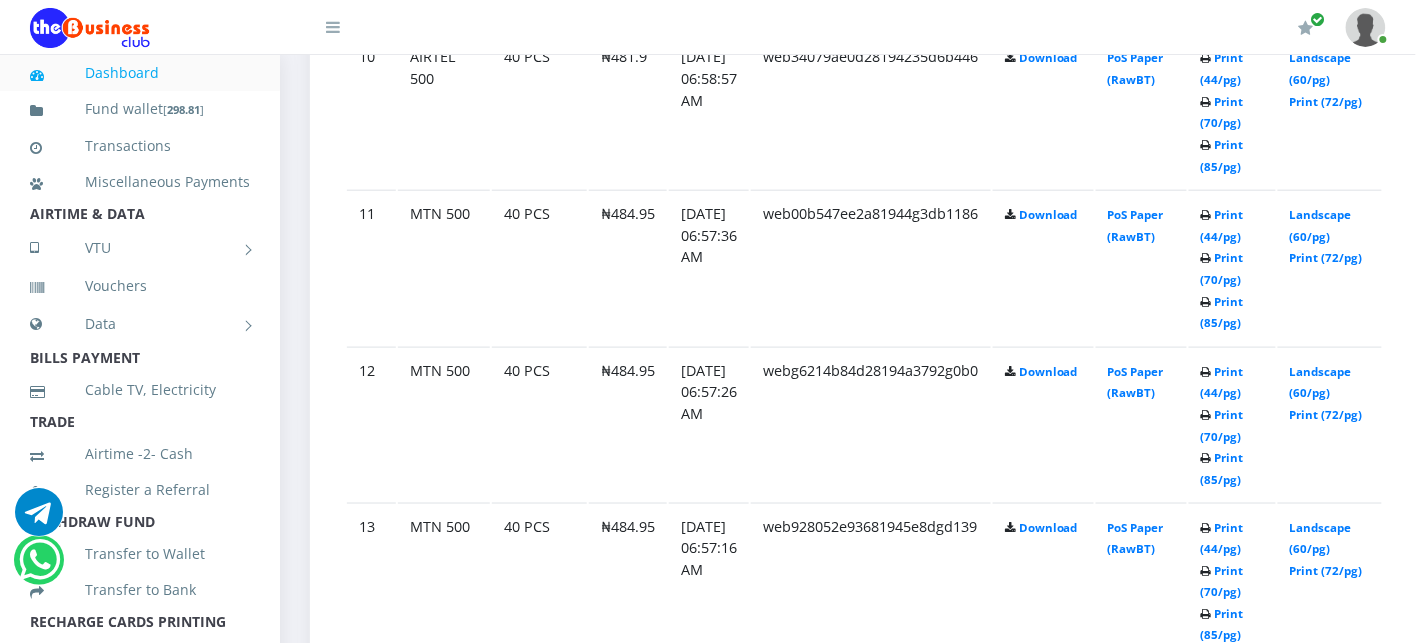 scroll, scrollTop: 2718, scrollLeft: 0, axis: vertical 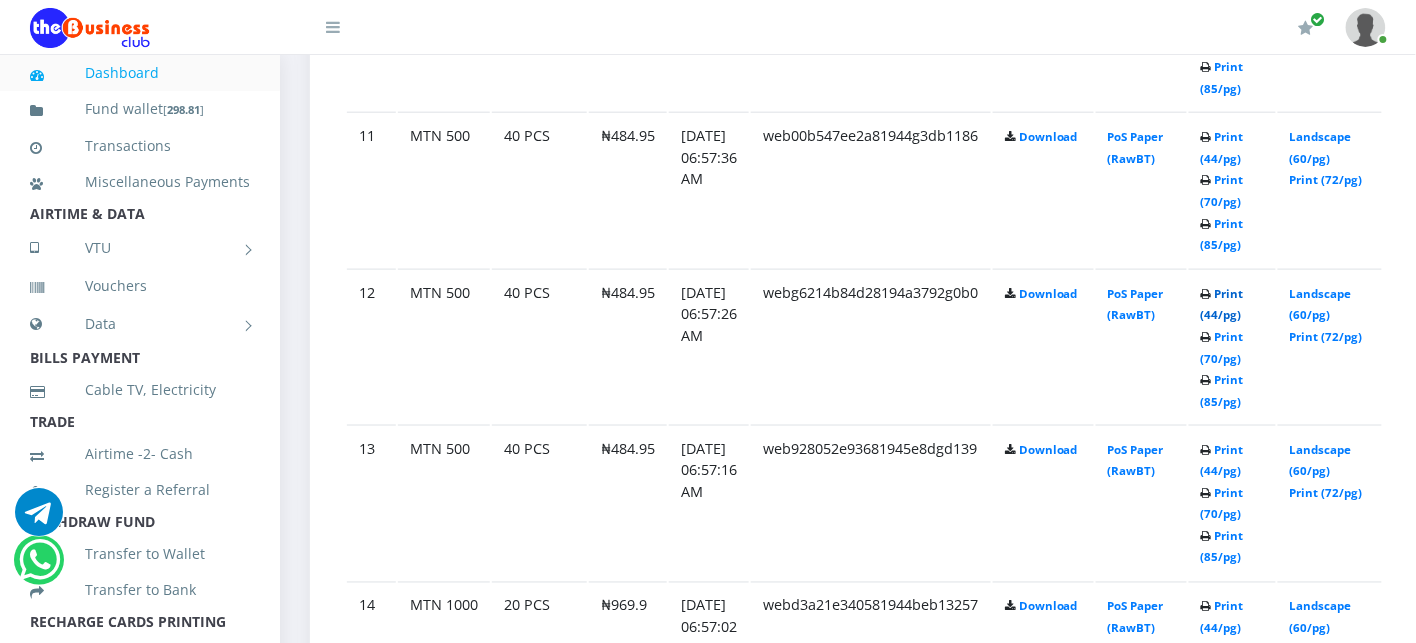 click on "Print (44/pg)" at bounding box center (1222, 304) 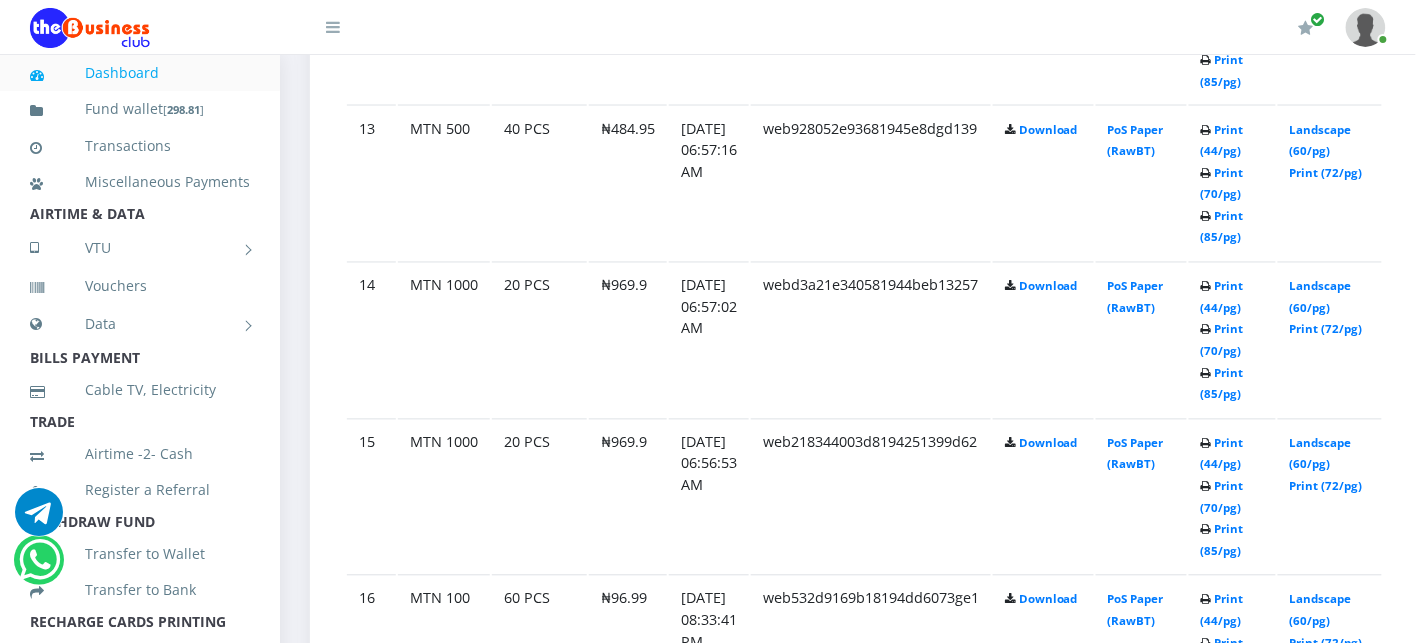 scroll, scrollTop: 3040, scrollLeft: 0, axis: vertical 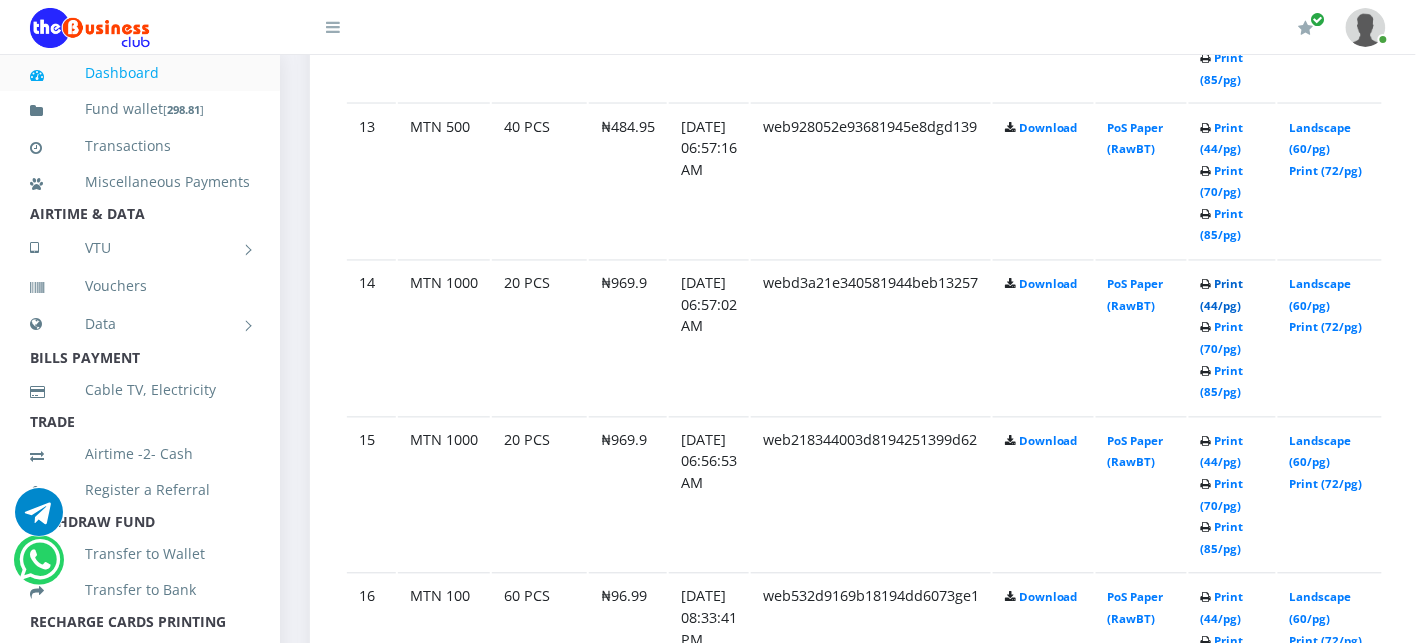 click on "Print (44/pg)" at bounding box center (1222, 295) 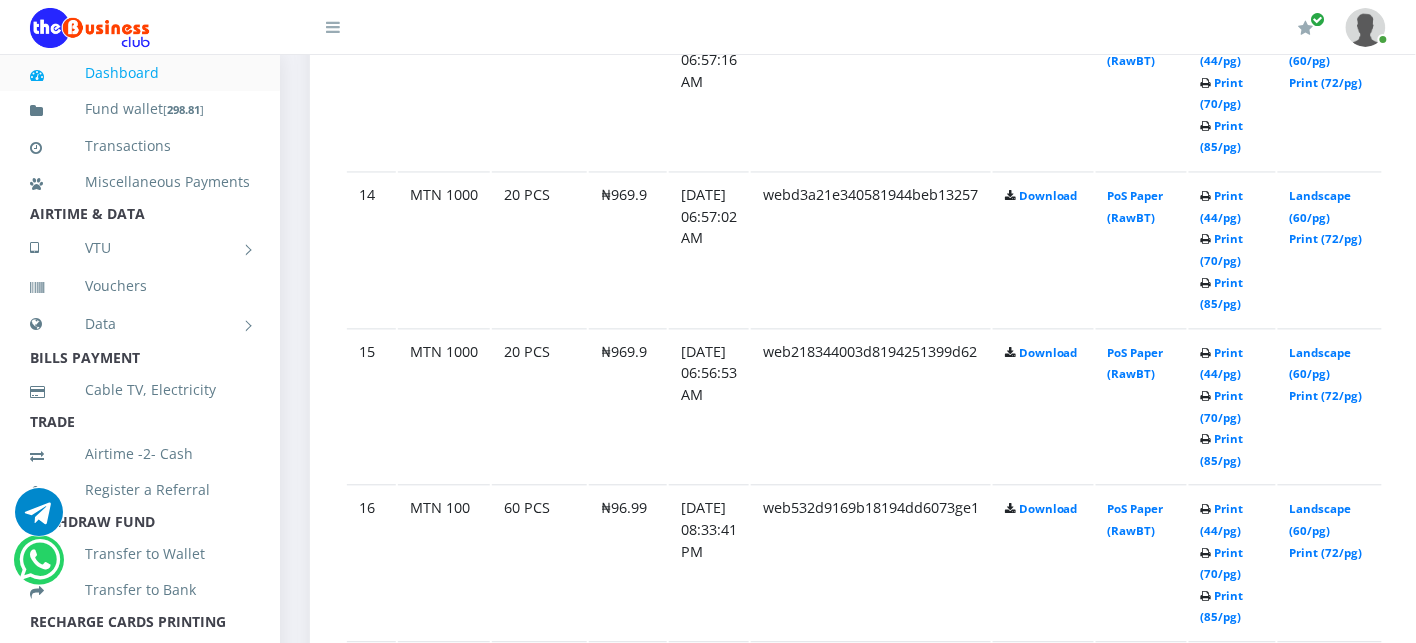 scroll, scrollTop: 3173, scrollLeft: 0, axis: vertical 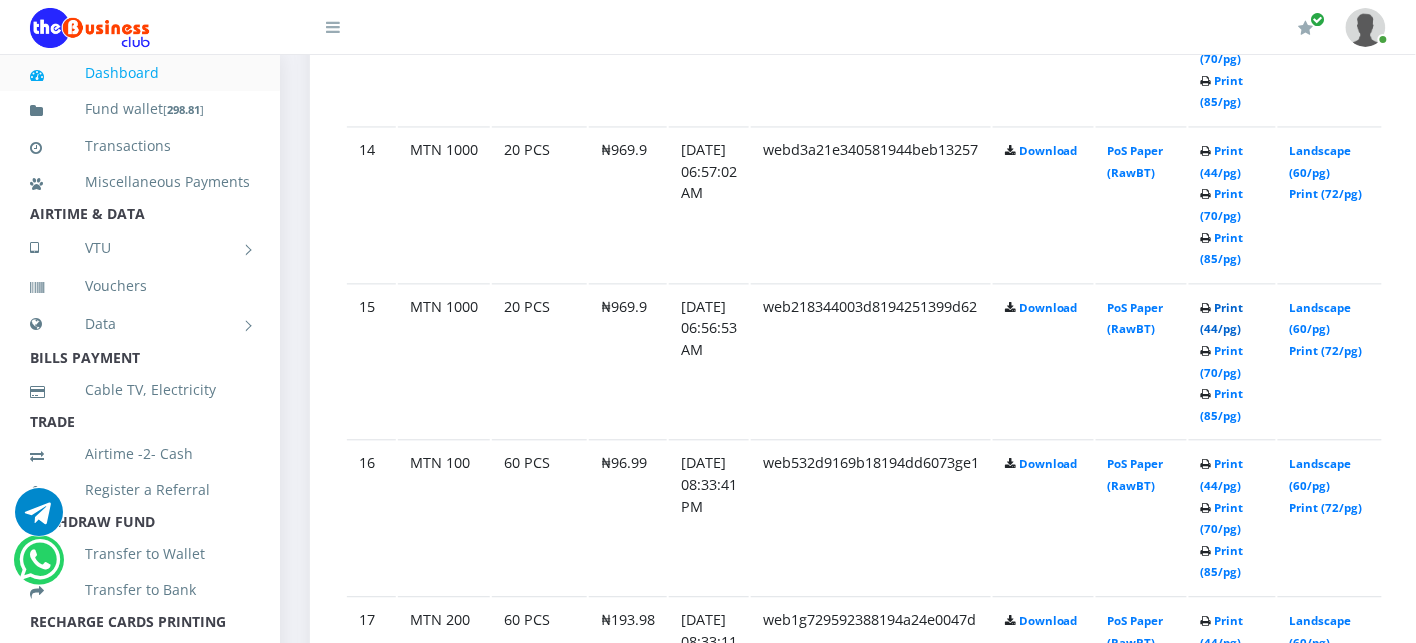click on "Print (44/pg)" at bounding box center [1222, 319] 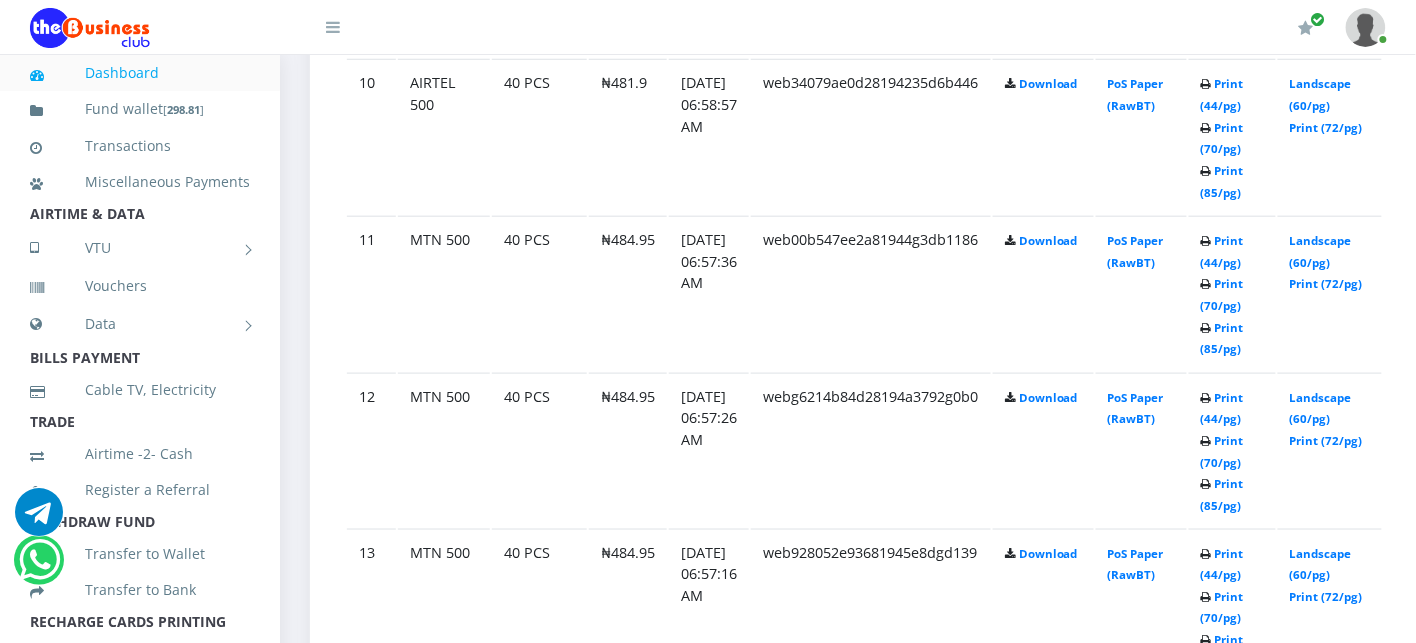 scroll, scrollTop: 2624, scrollLeft: 0, axis: vertical 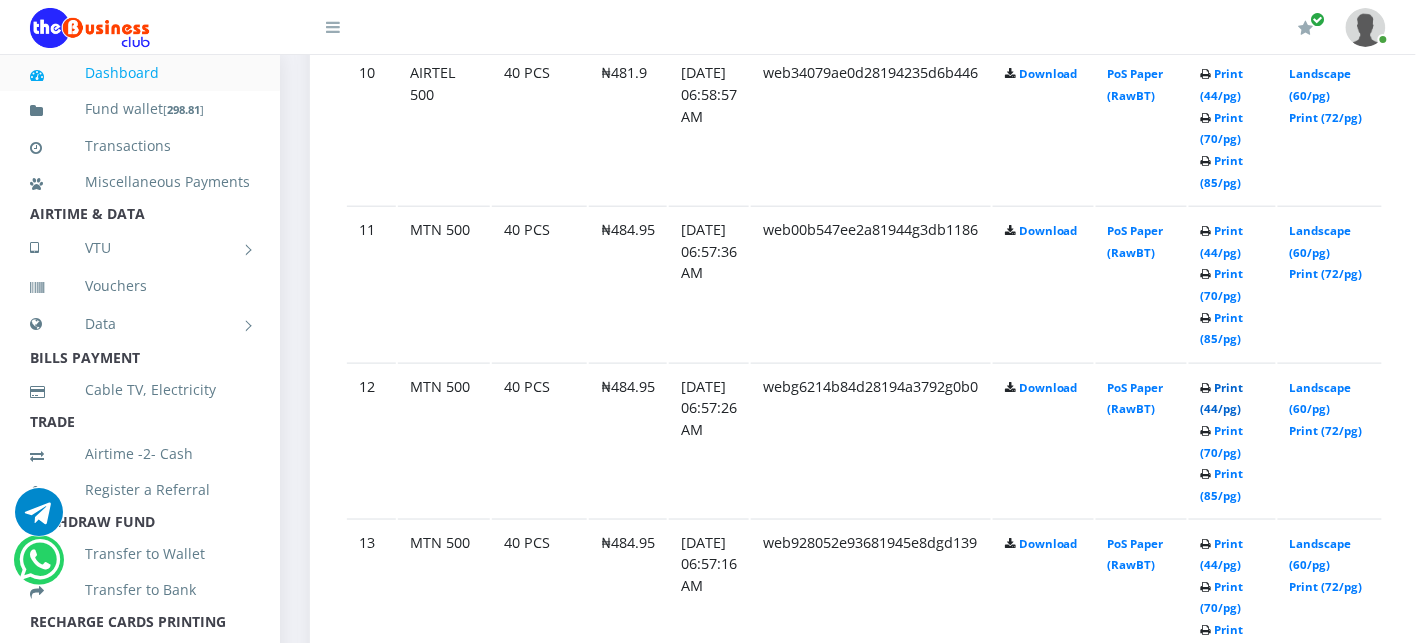 click on "Print (44/pg)" at bounding box center (1222, 398) 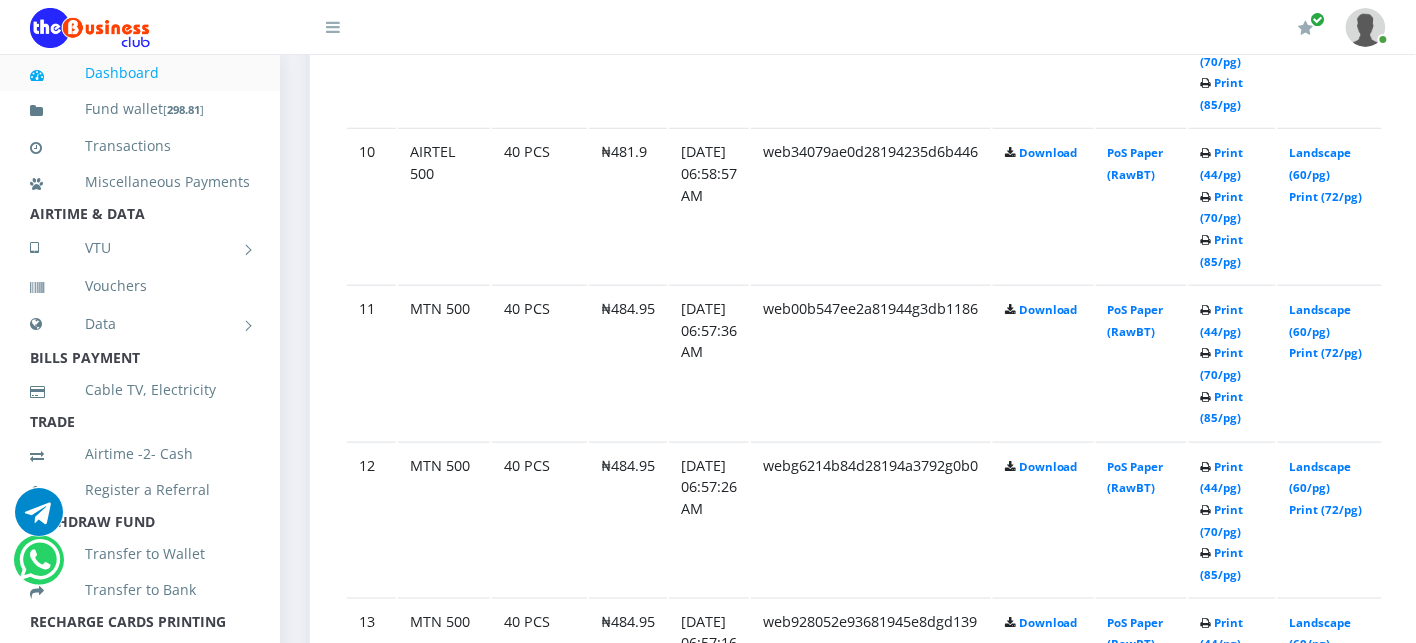 scroll, scrollTop: 2624, scrollLeft: 0, axis: vertical 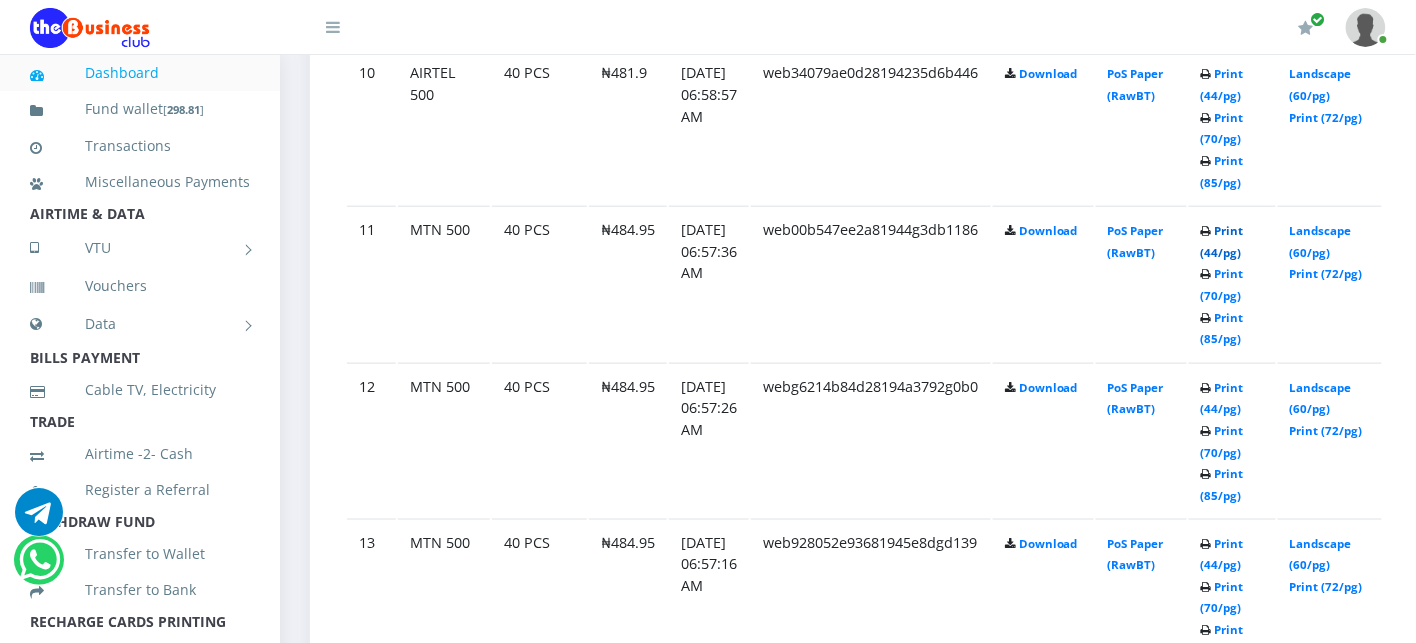 click on "Print (44/pg)" at bounding box center (1222, 241) 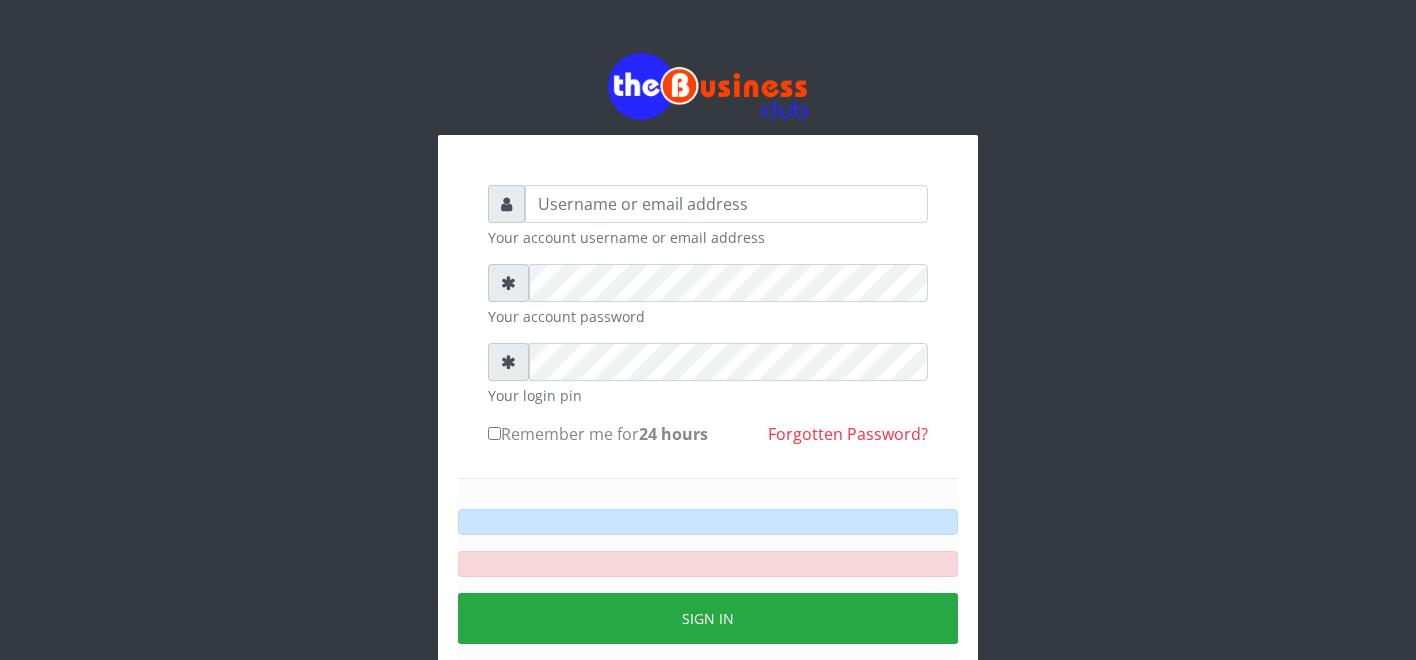 scroll, scrollTop: 0, scrollLeft: 0, axis: both 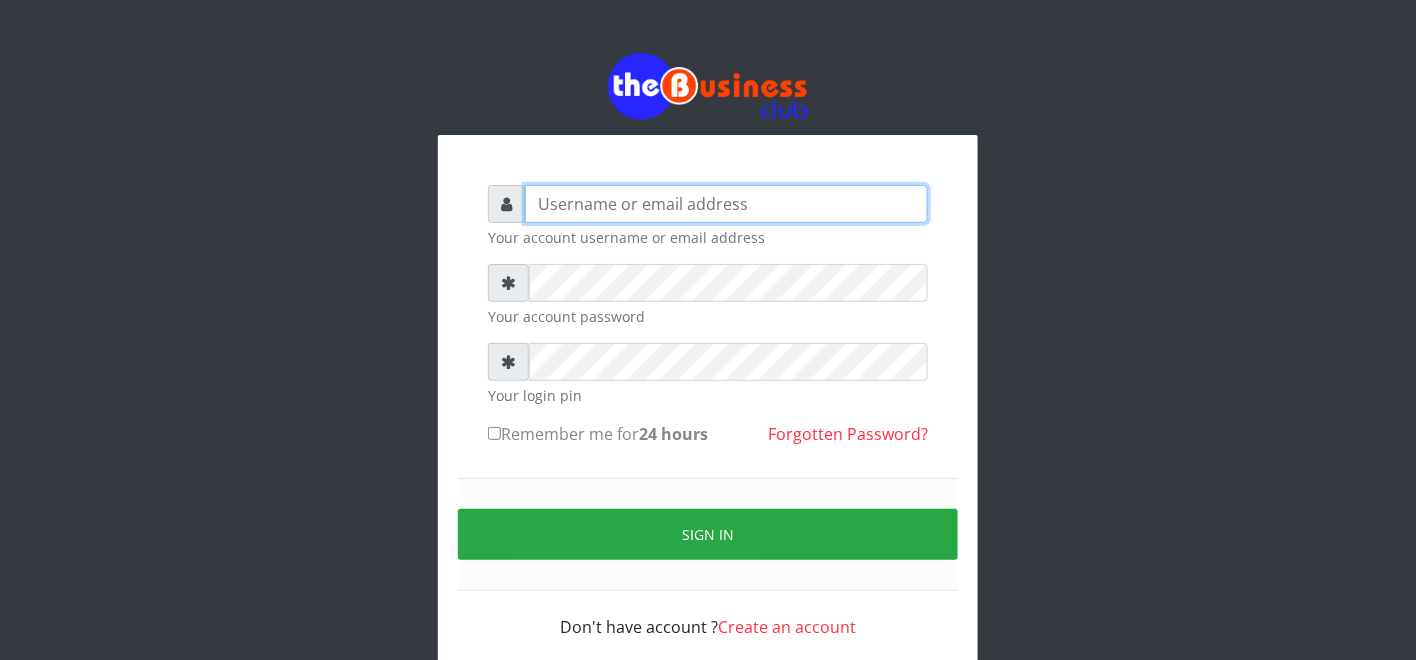 click at bounding box center [726, 204] 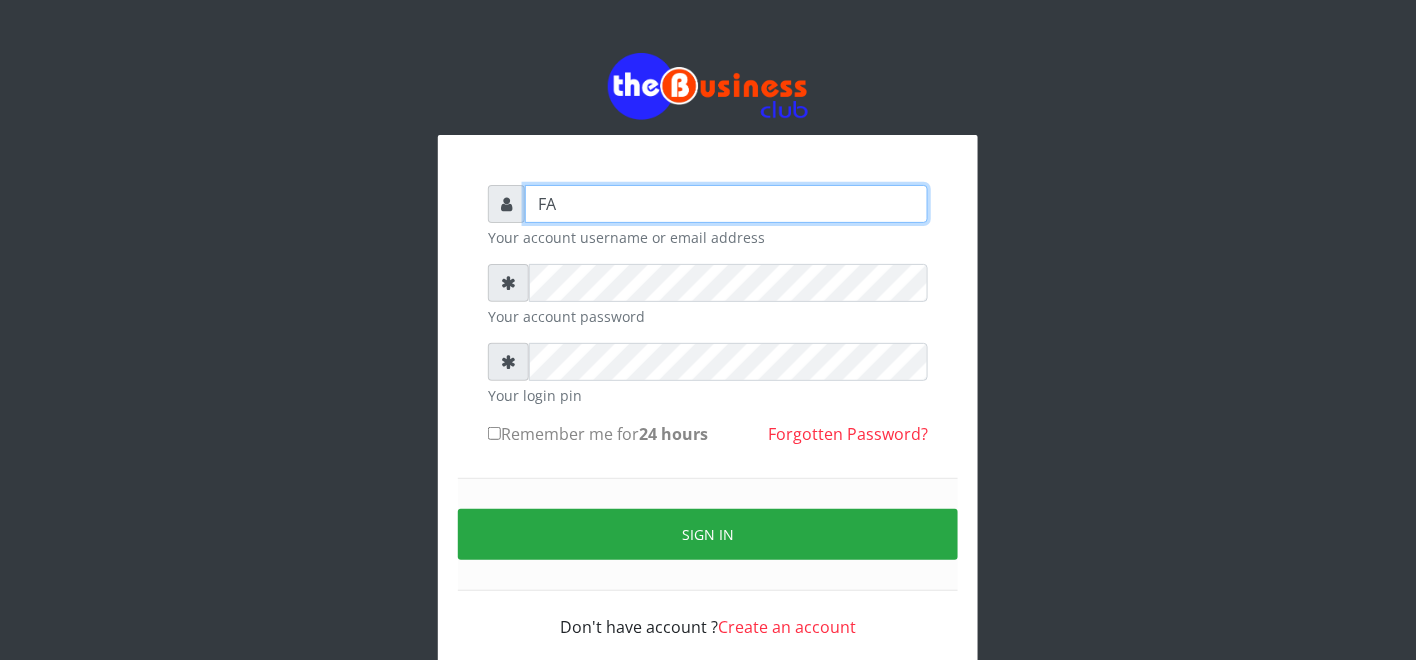 type on "F" 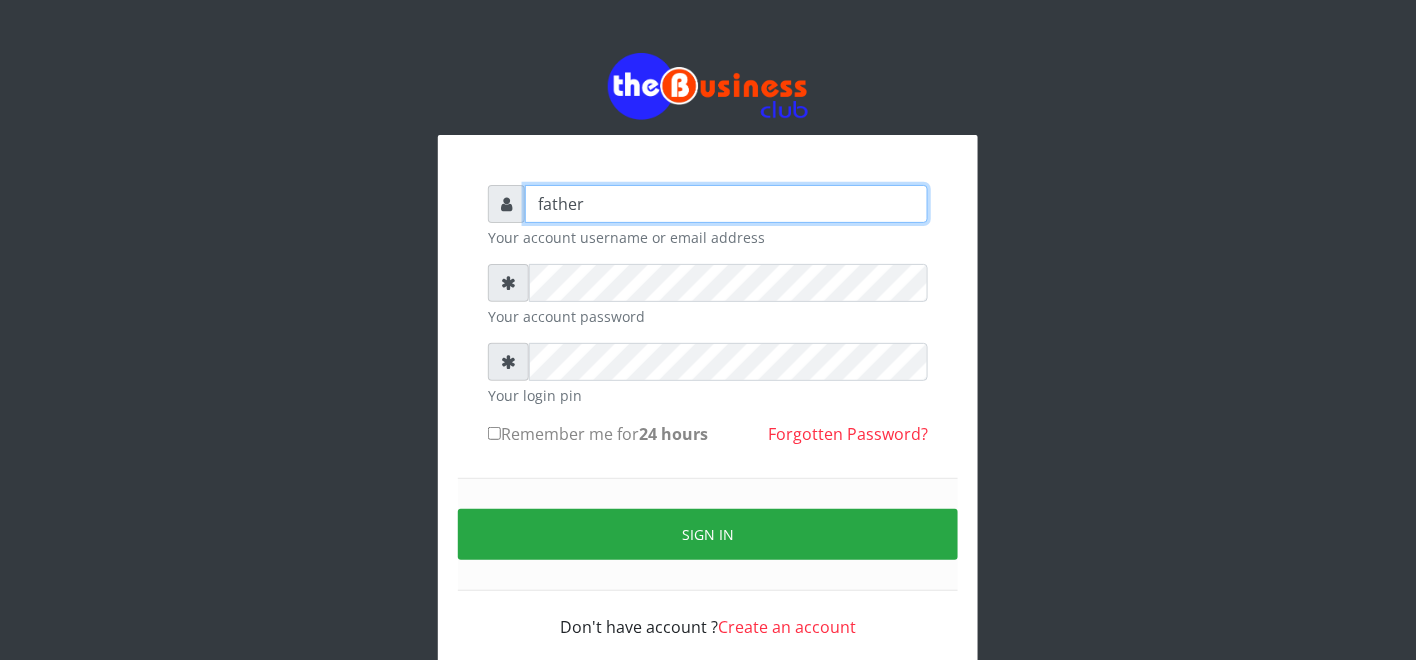 type on "father" 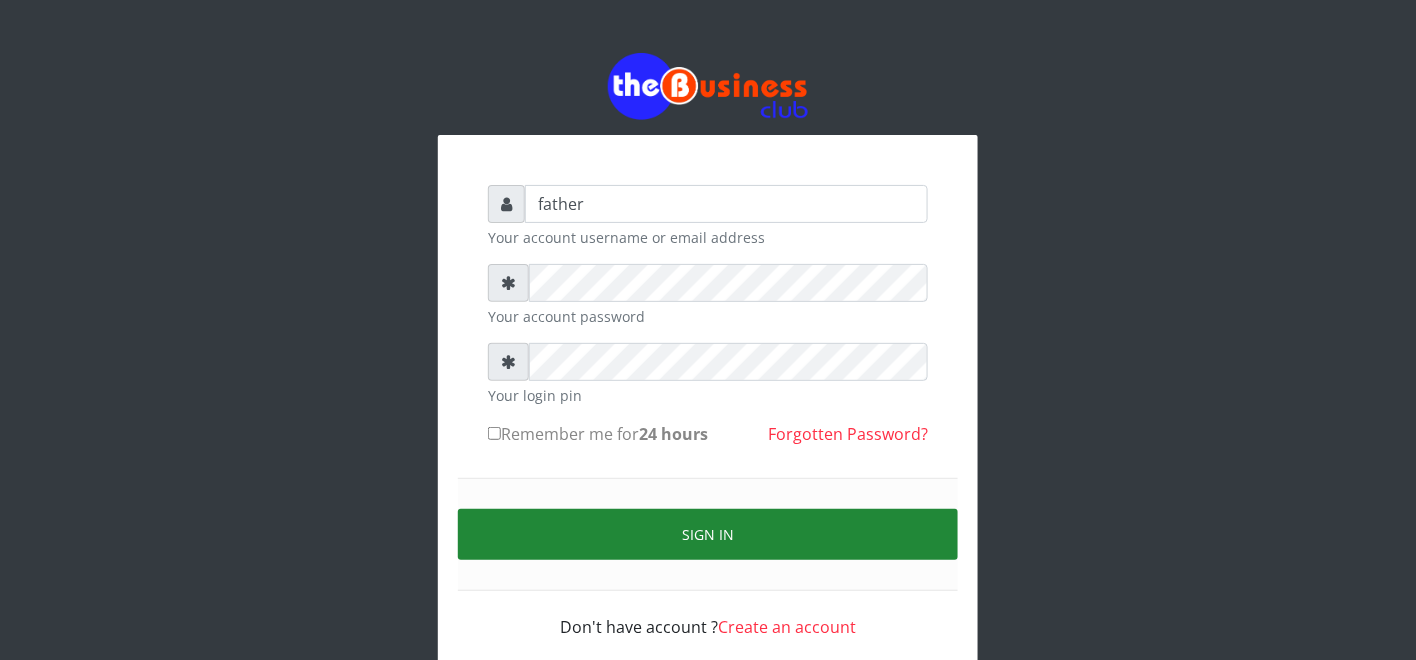 click on "Sign in" at bounding box center [708, 534] 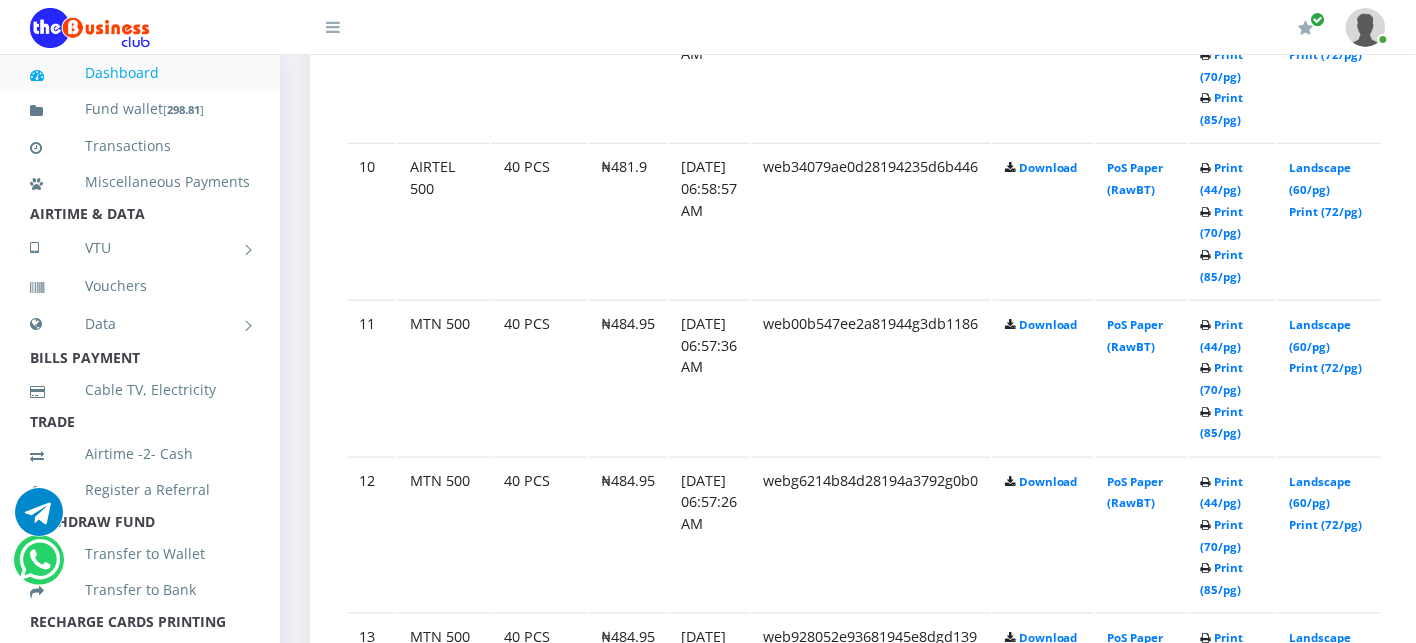 scroll, scrollTop: 2533, scrollLeft: 0, axis: vertical 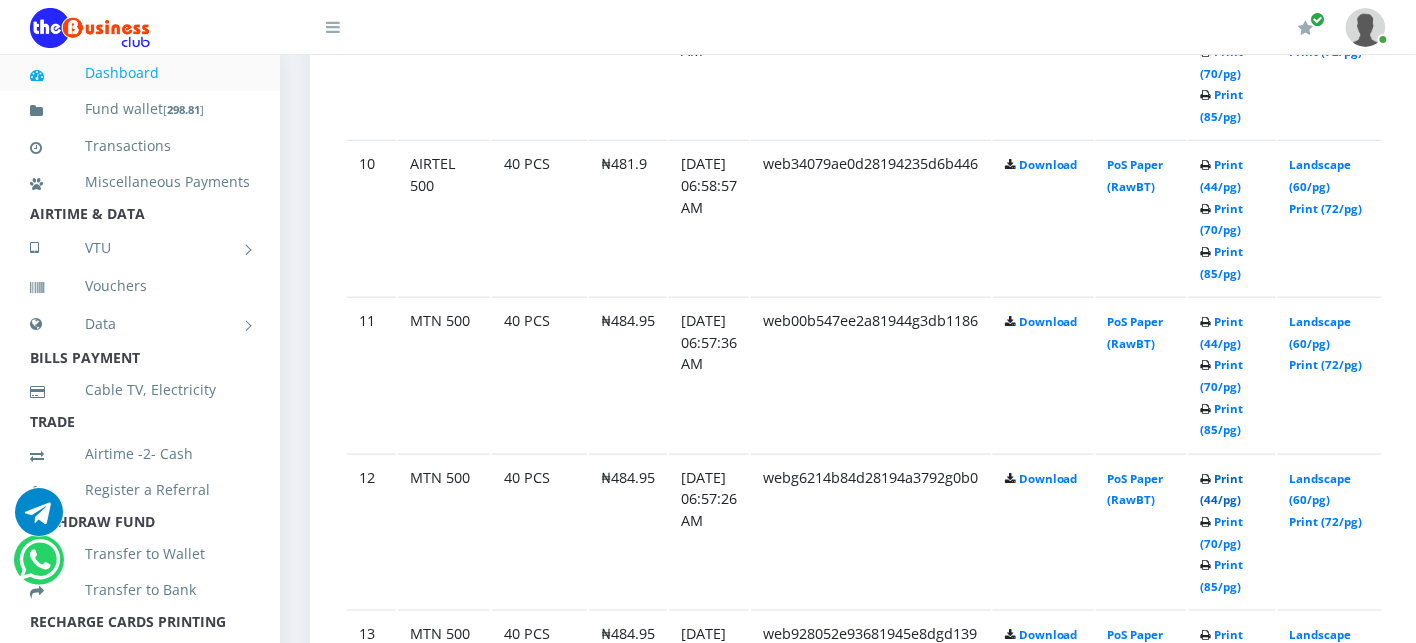 click on "Print (44/pg)" at bounding box center (1222, 489) 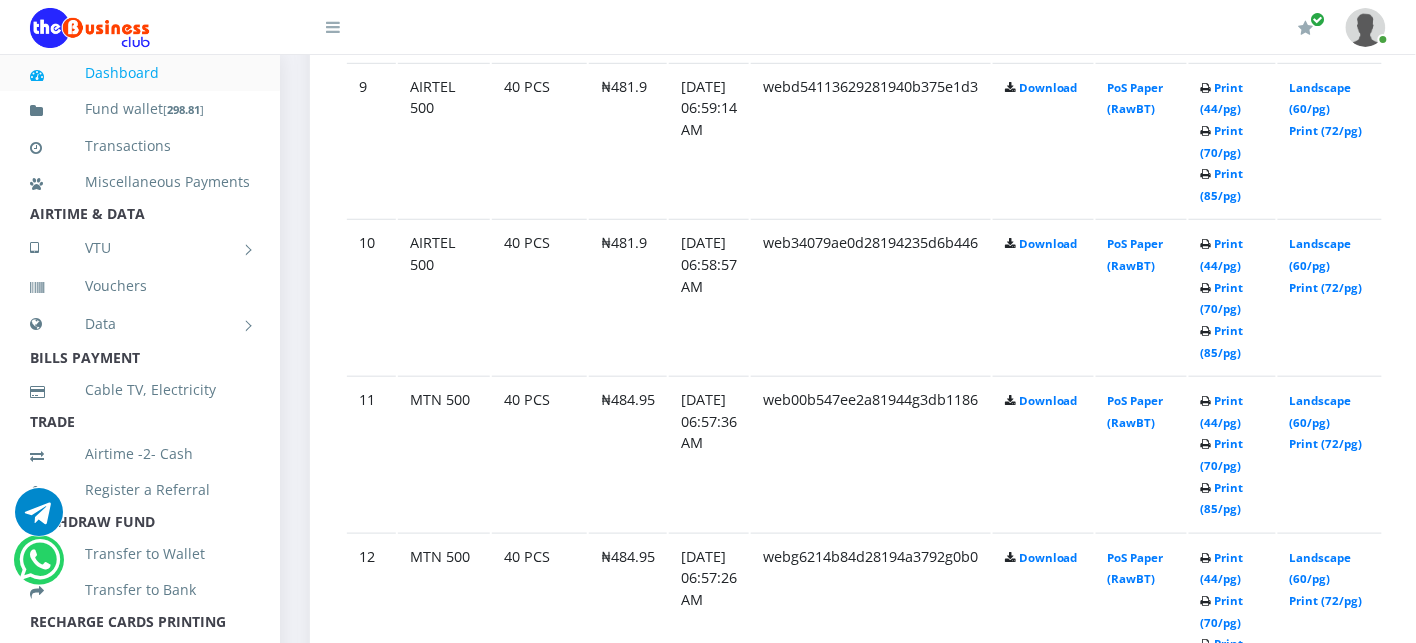scroll, scrollTop: 2533, scrollLeft: 0, axis: vertical 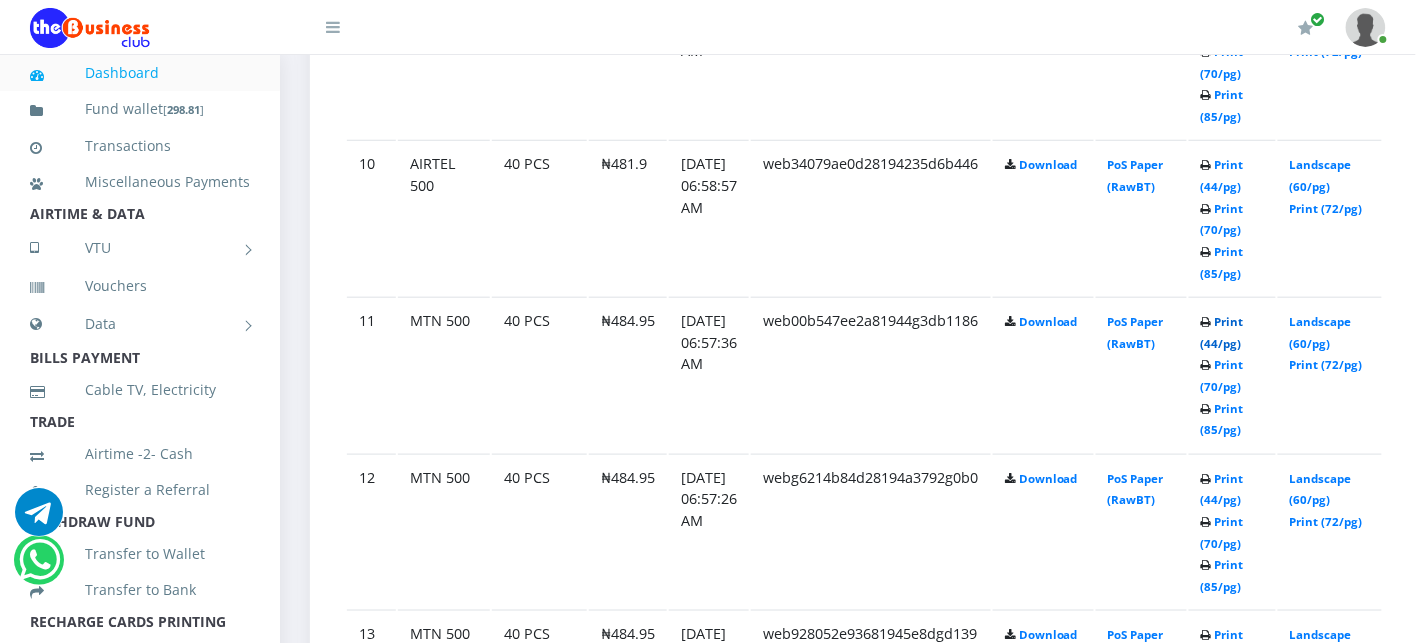 click on "Print (44/pg)" at bounding box center [1222, 332] 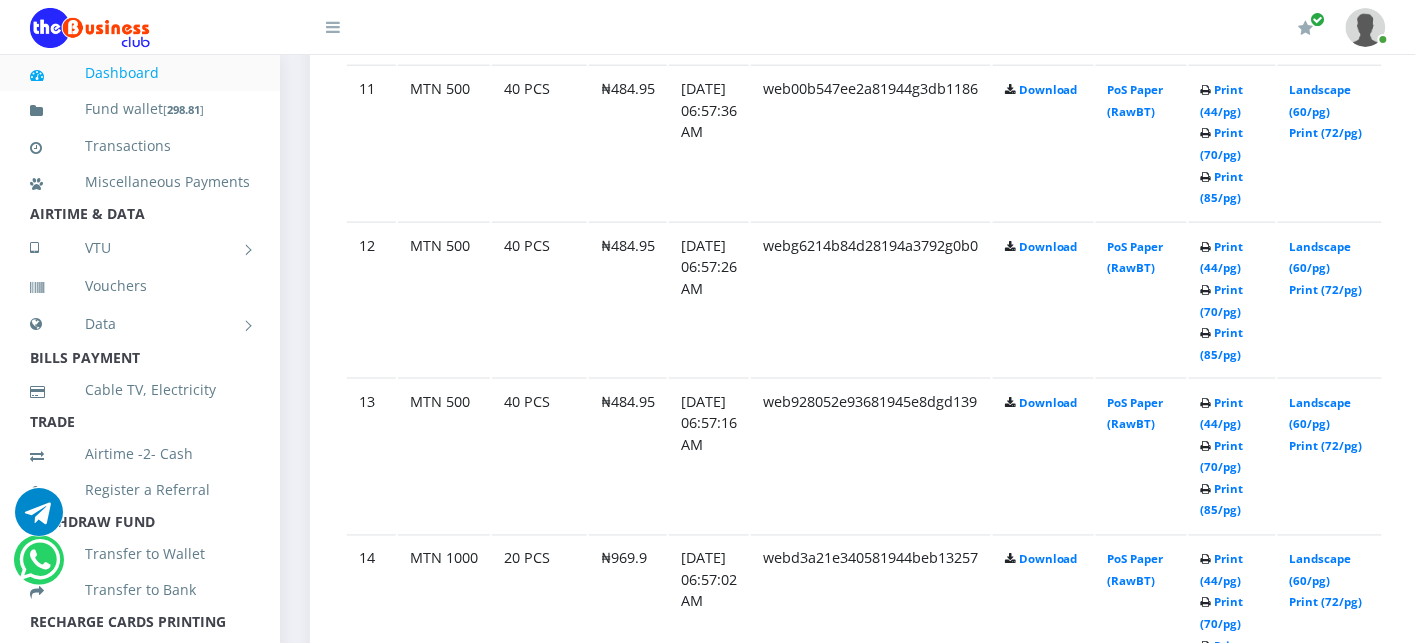 scroll, scrollTop: 0, scrollLeft: 0, axis: both 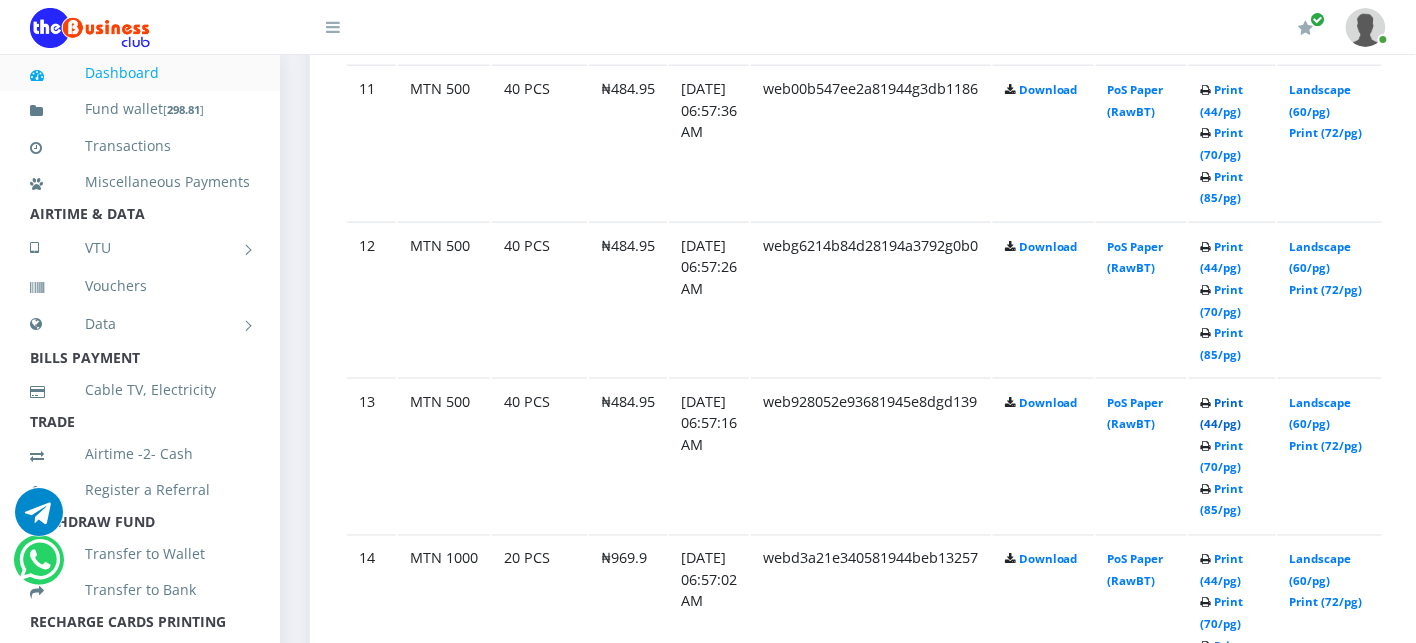 click on "Print (44/pg)" at bounding box center (1222, 413) 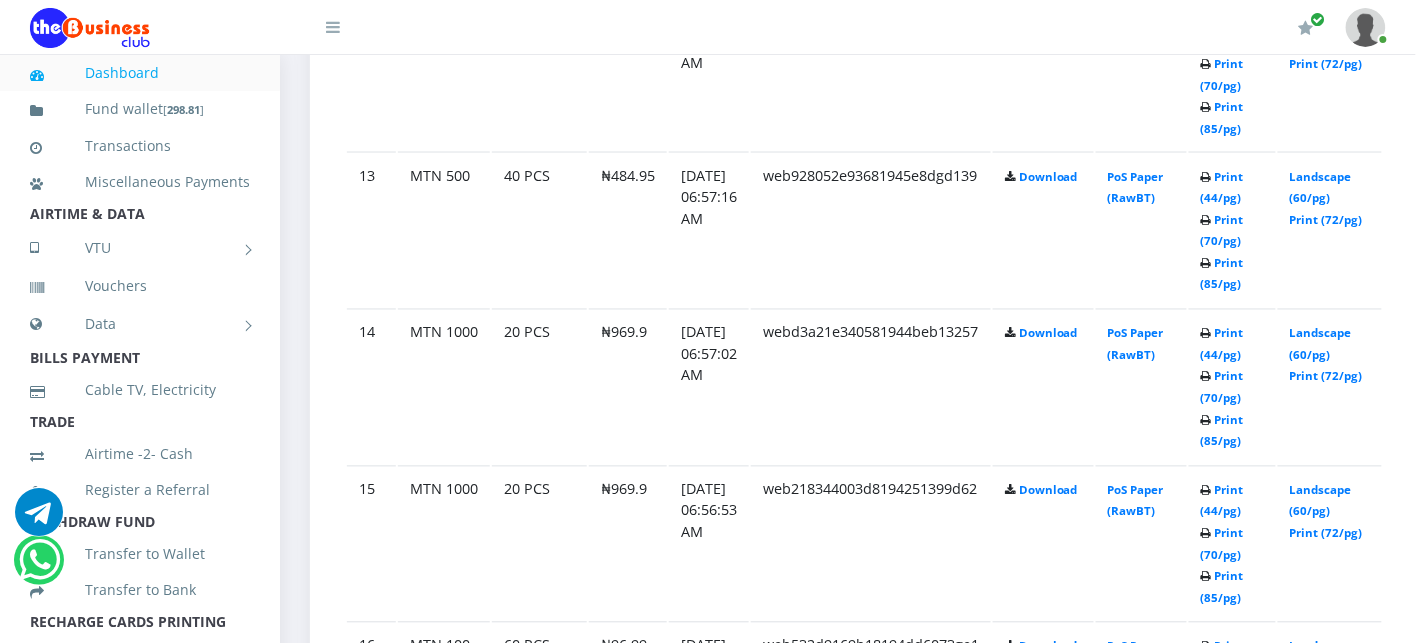 scroll, scrollTop: 3032, scrollLeft: 0, axis: vertical 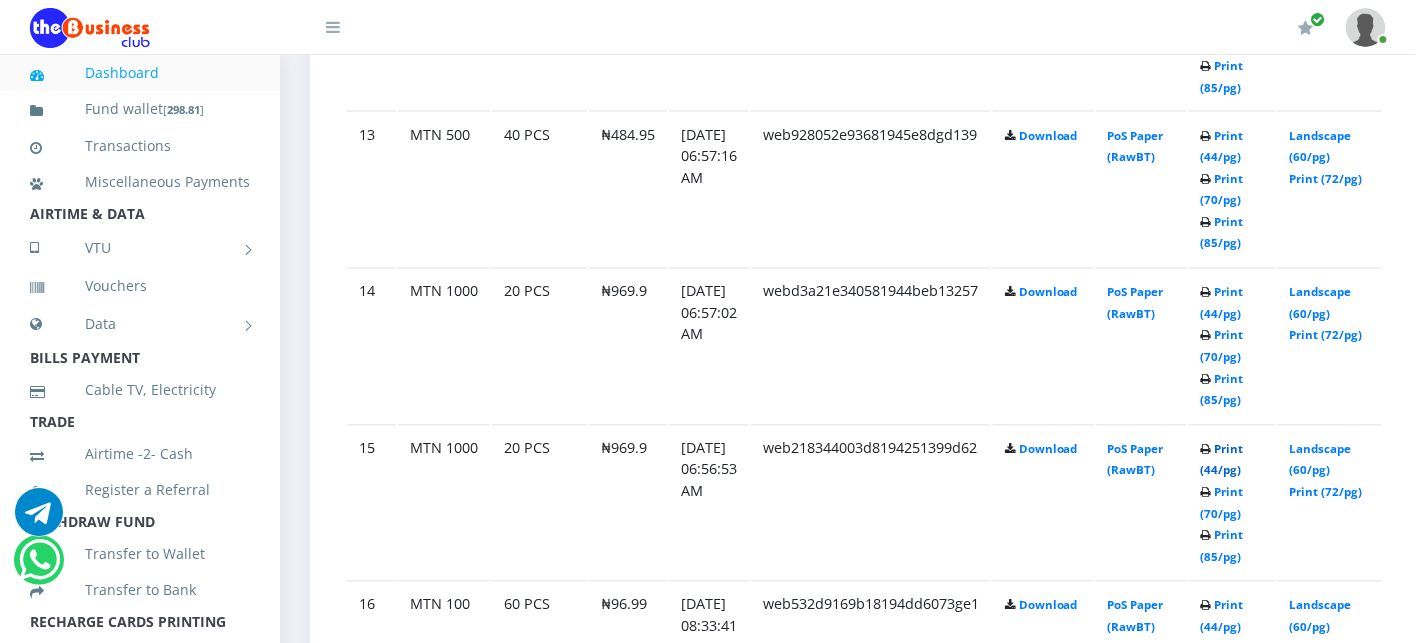 click on "Print (44/pg)" at bounding box center (1222, 460) 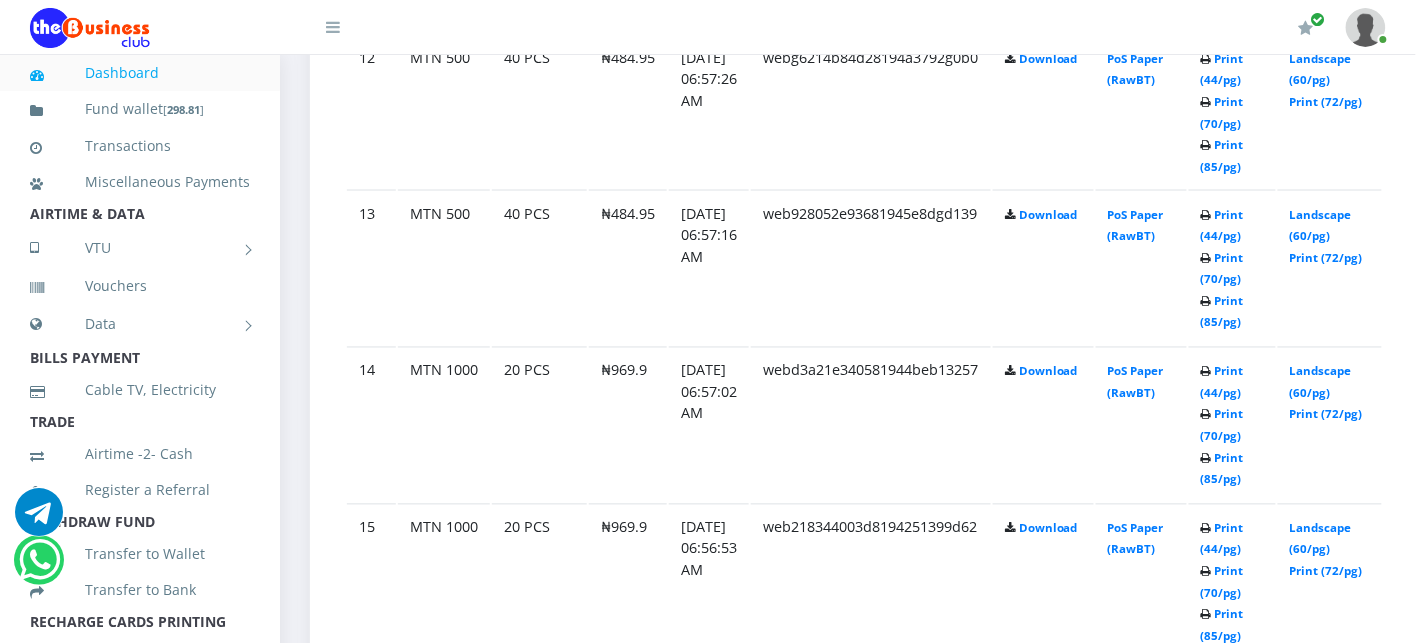 scroll, scrollTop: 3032, scrollLeft: 0, axis: vertical 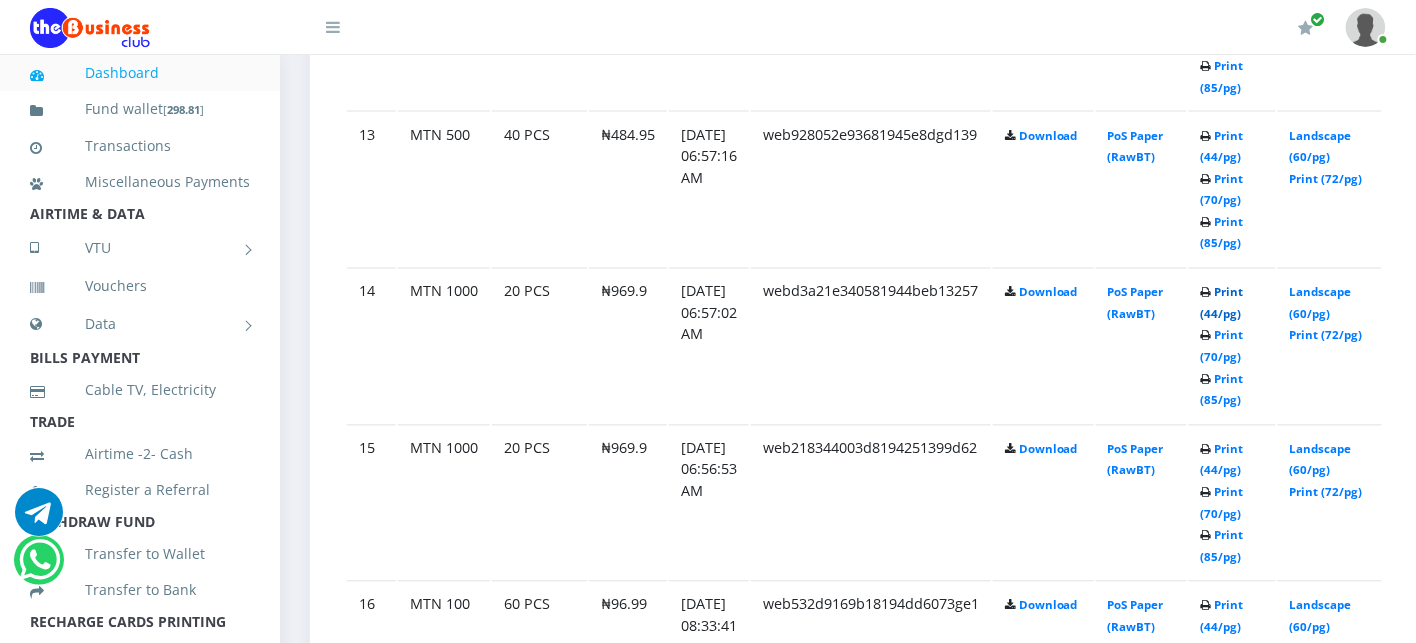 click on "Print (44/pg)" at bounding box center [1222, 303] 